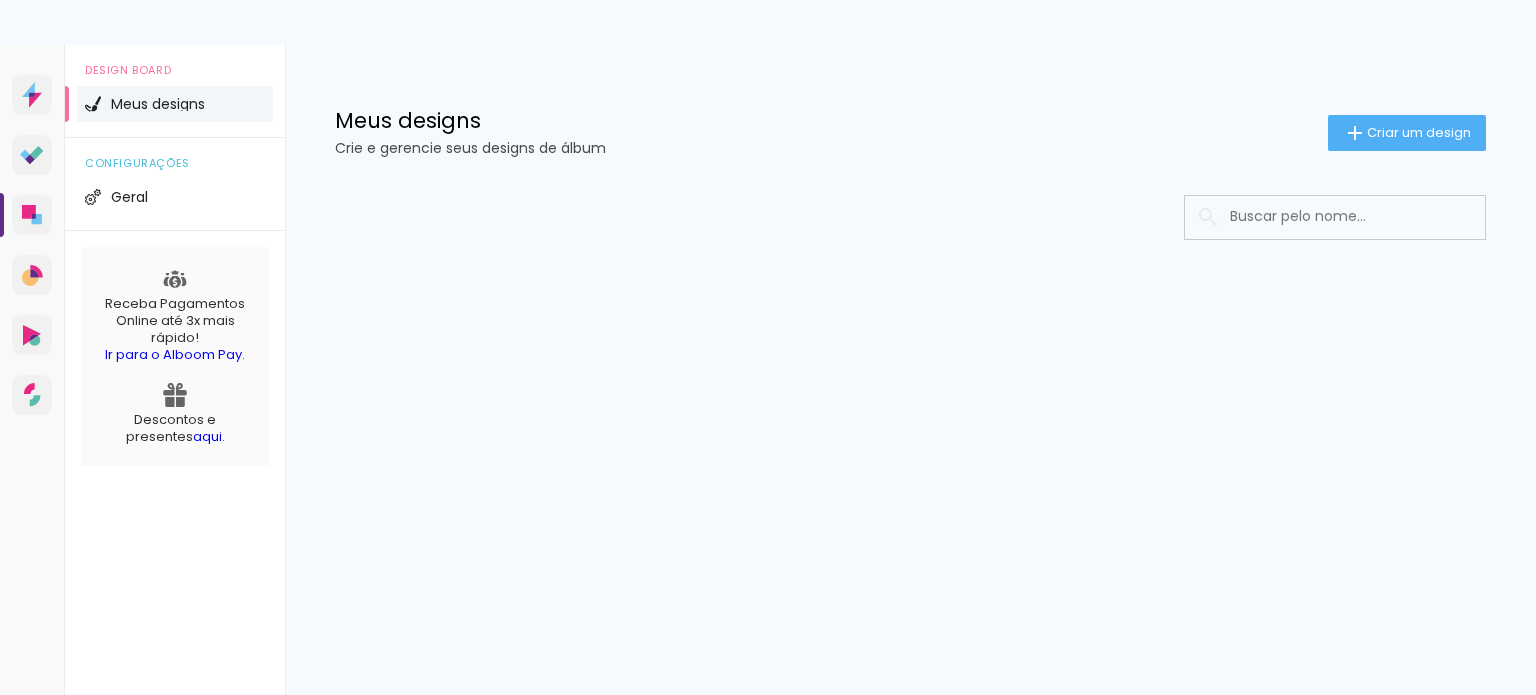 scroll, scrollTop: 0, scrollLeft: 0, axis: both 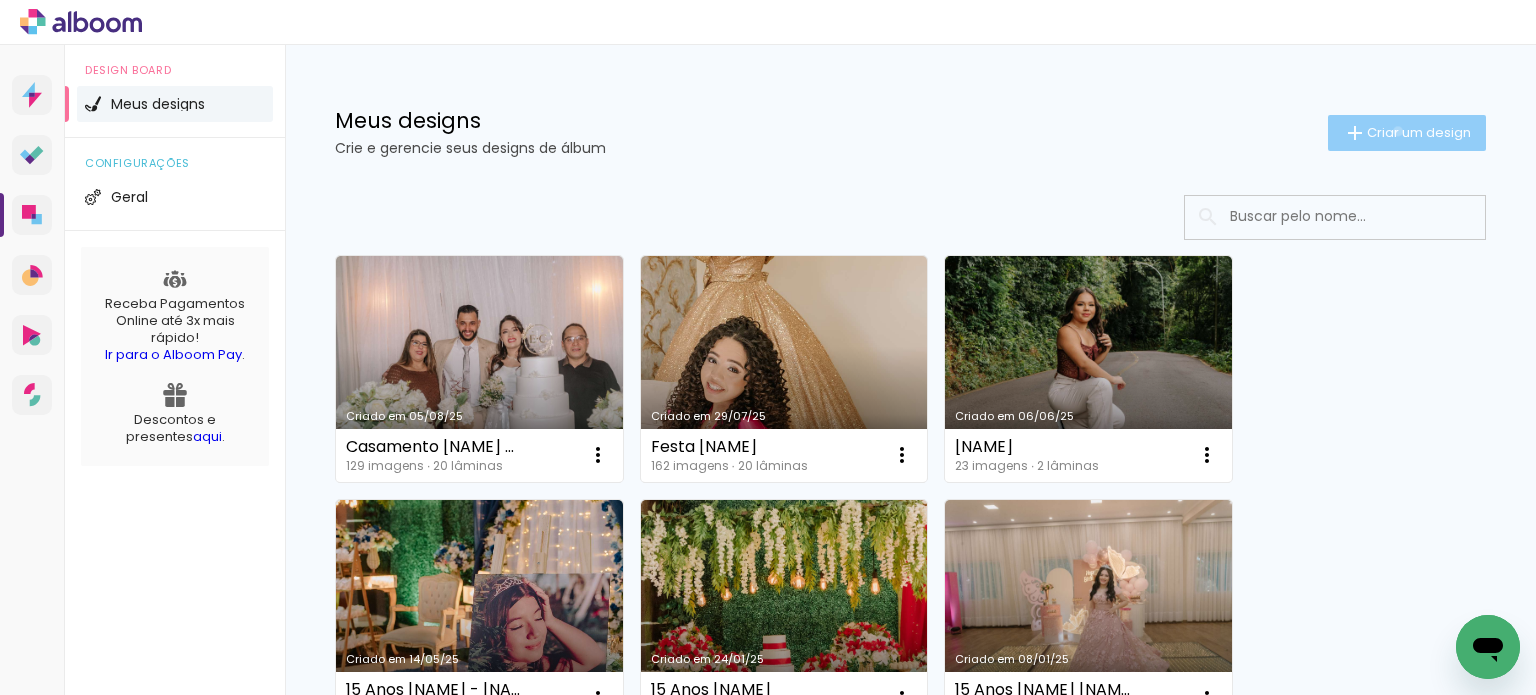 click on "Criar um design" 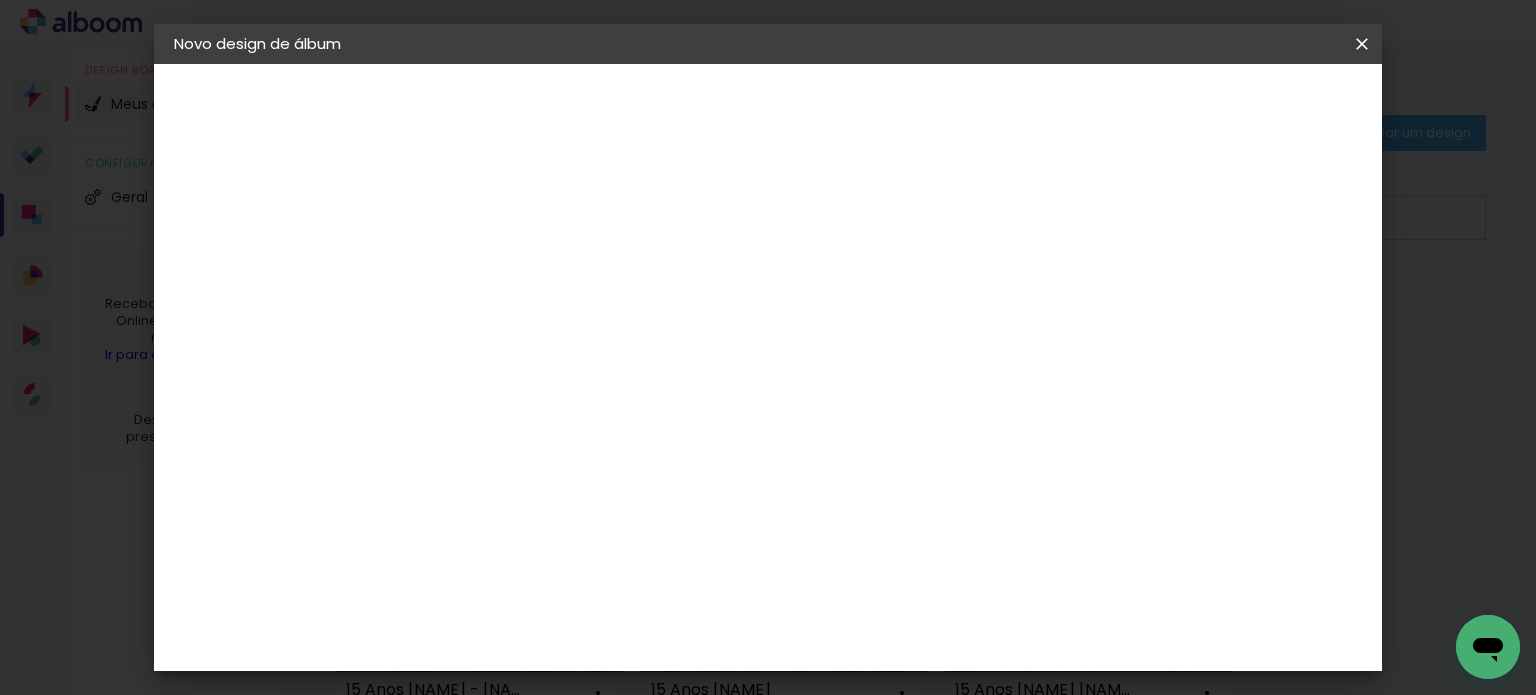 click at bounding box center [501, 268] 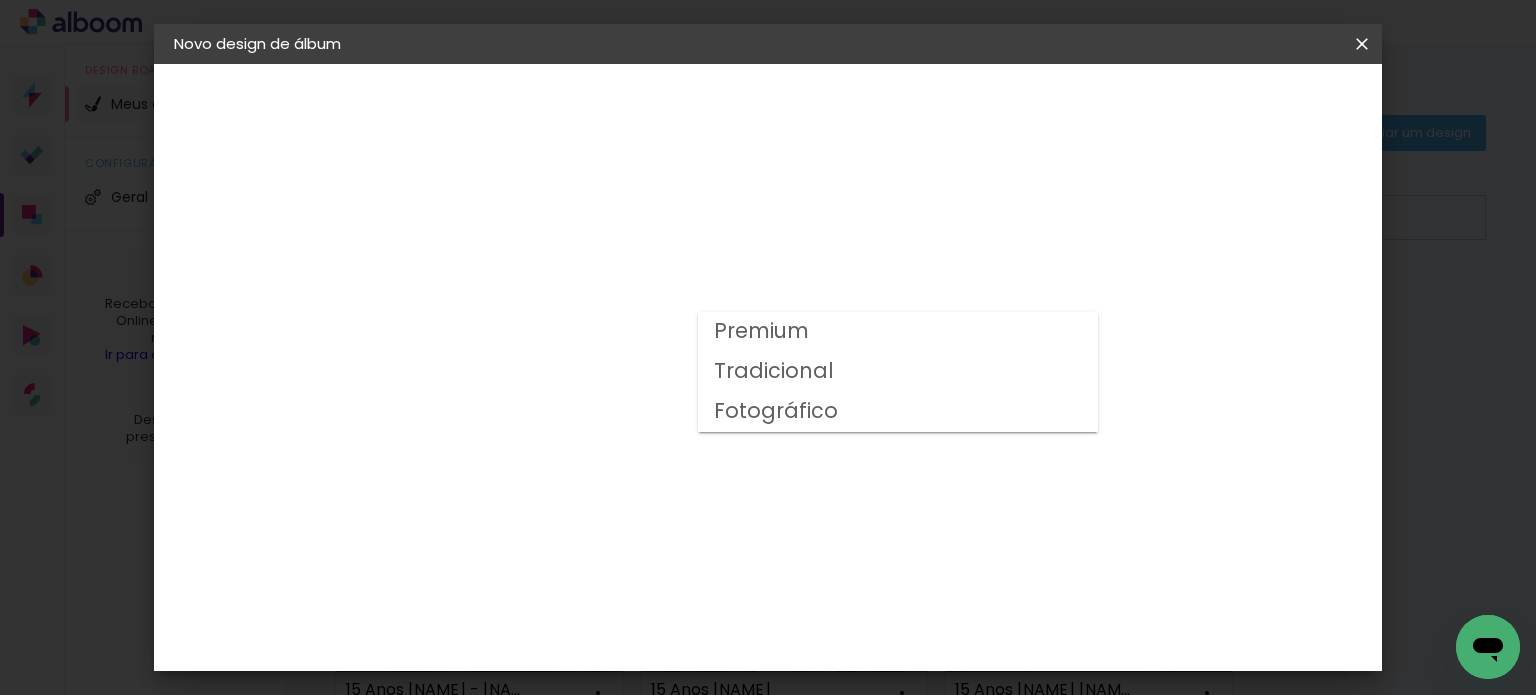 click on "Fotográfico" at bounding box center (0, 0) 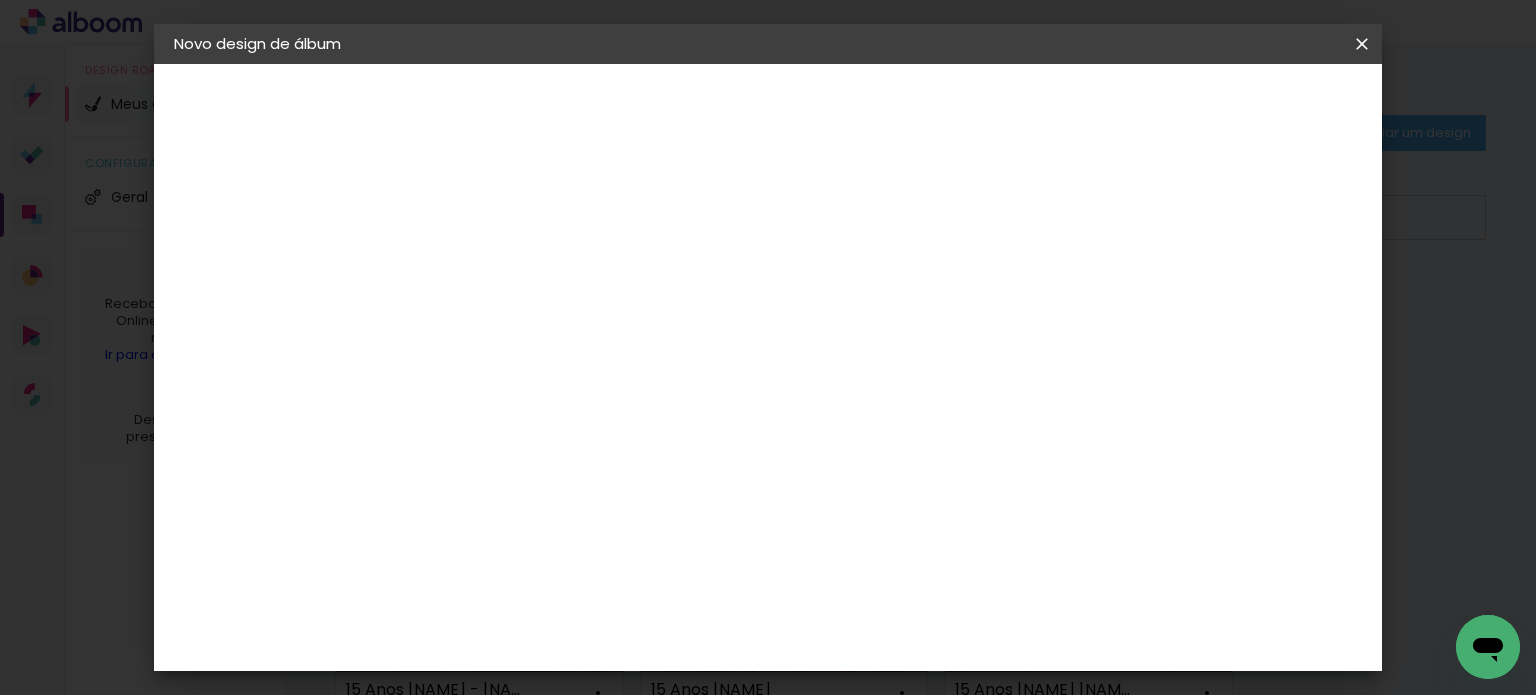 click on "15 × 21" 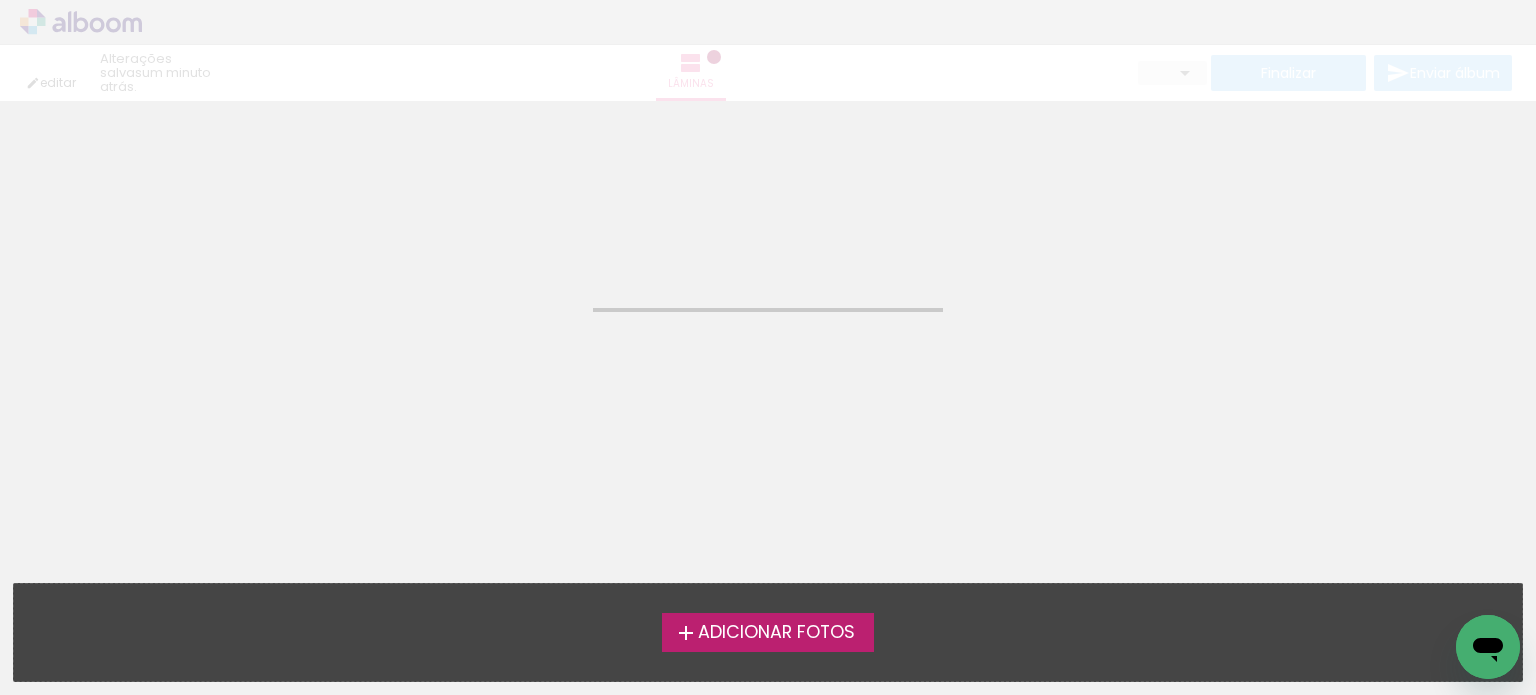 click on "Adicionar Fotos" at bounding box center (776, 633) 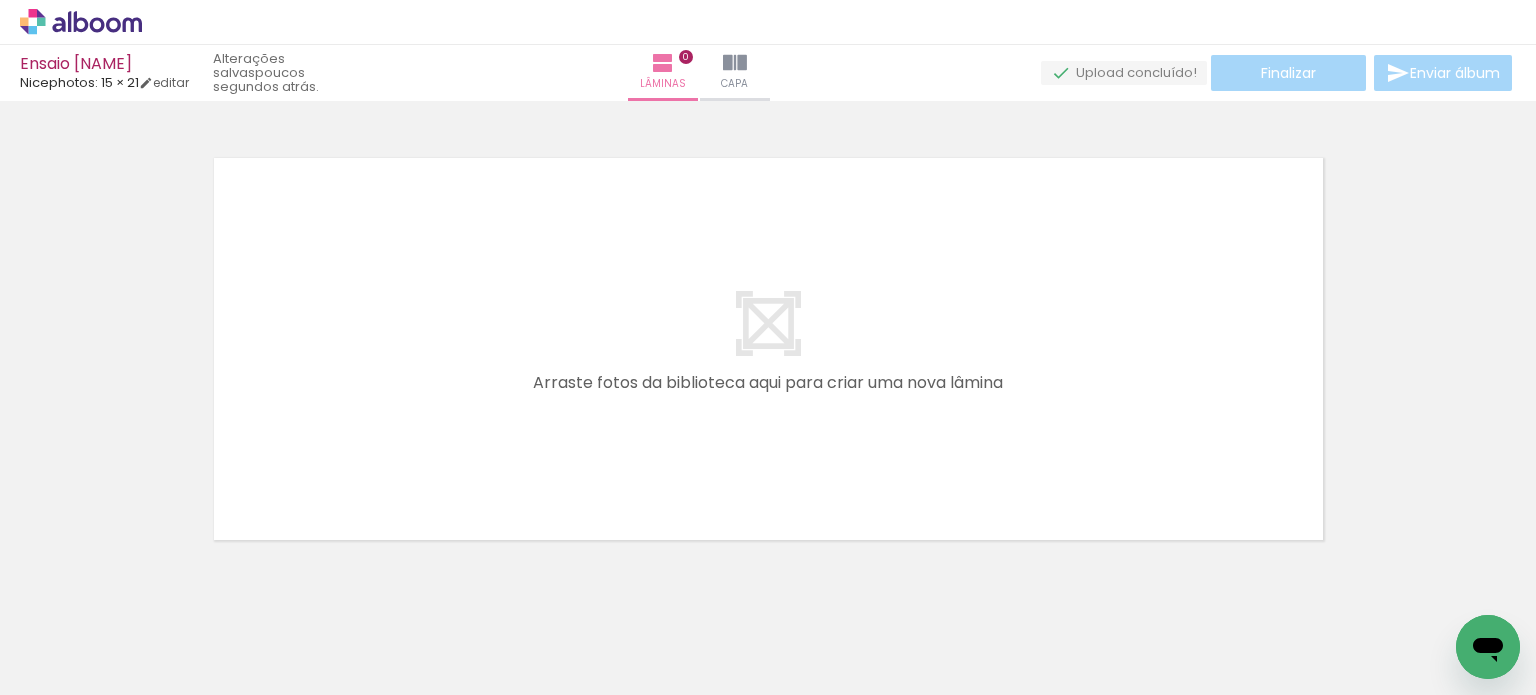 scroll, scrollTop: 25, scrollLeft: 0, axis: vertical 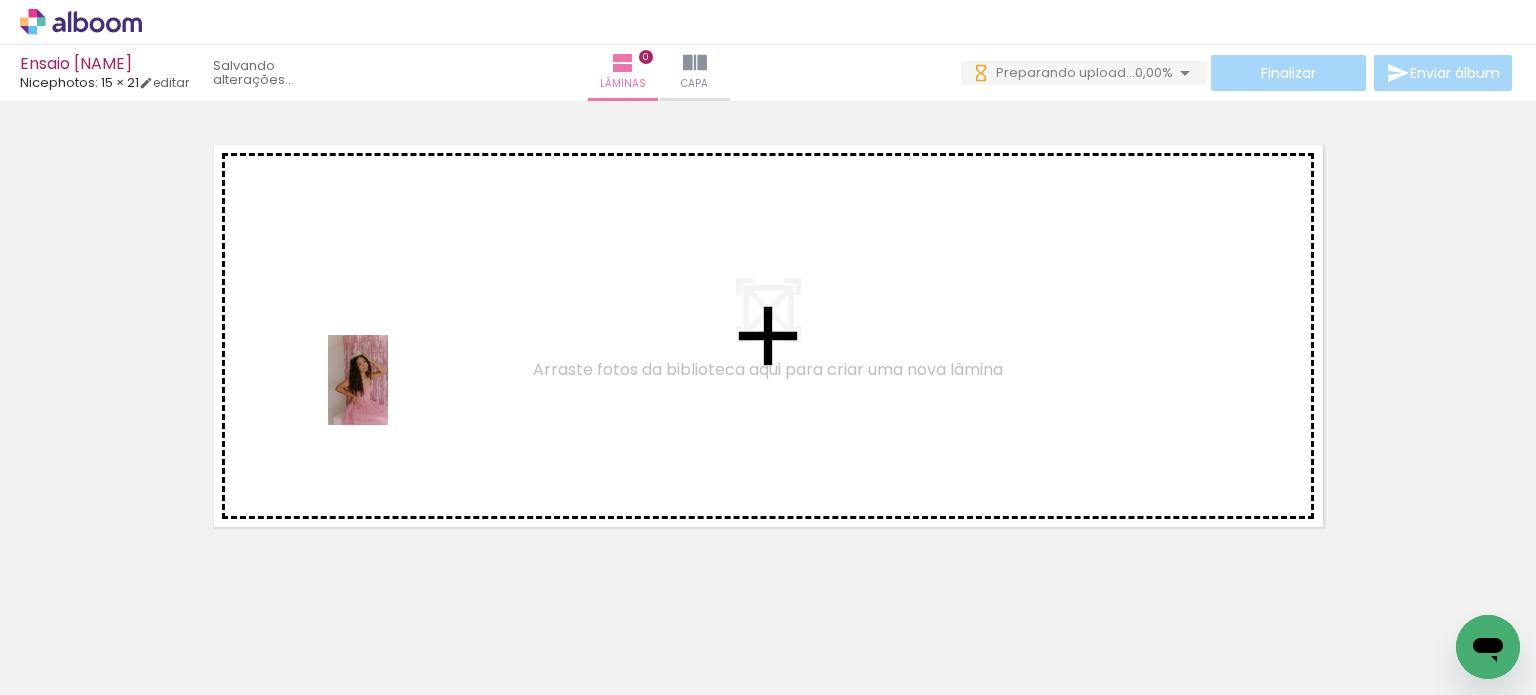 drag, startPoint x: 190, startPoint y: 655, endPoint x: 388, endPoint y: 395, distance: 326.8088 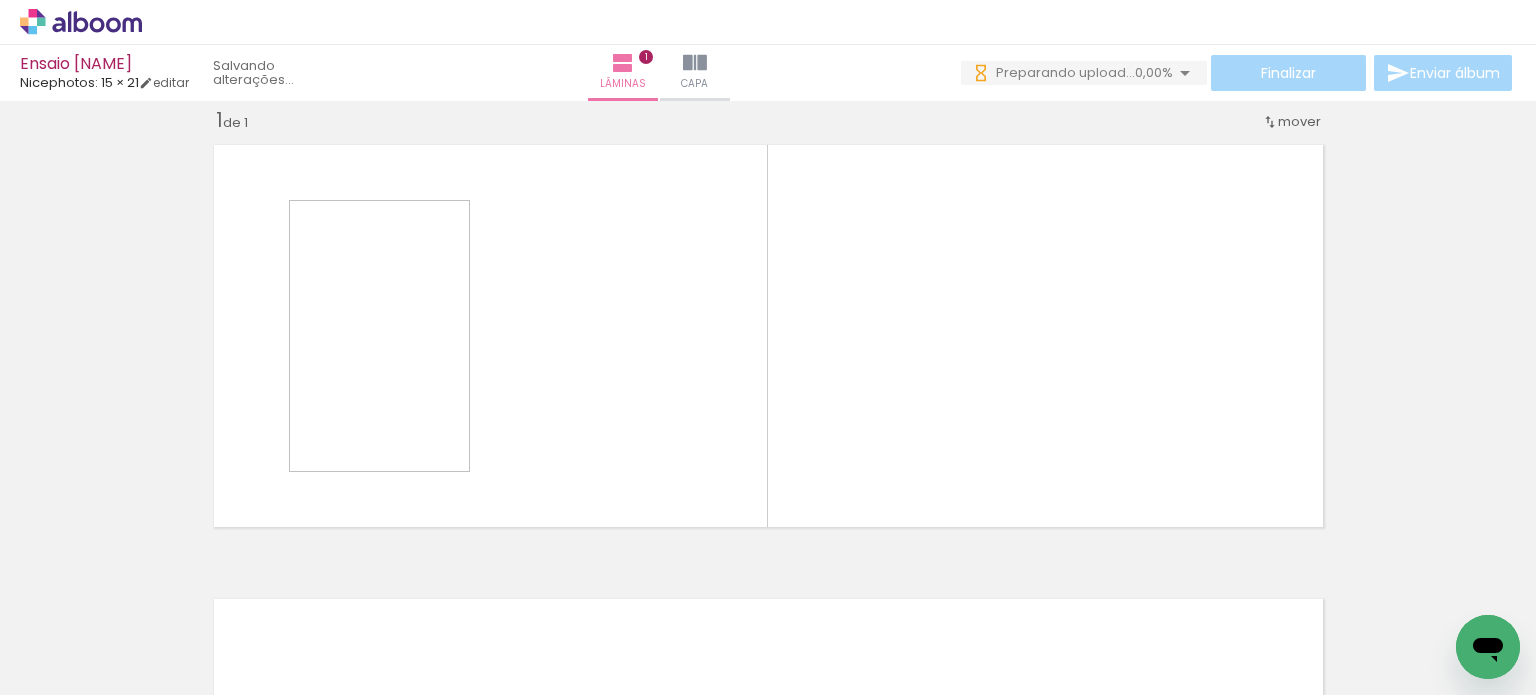 scroll, scrollTop: 25, scrollLeft: 0, axis: vertical 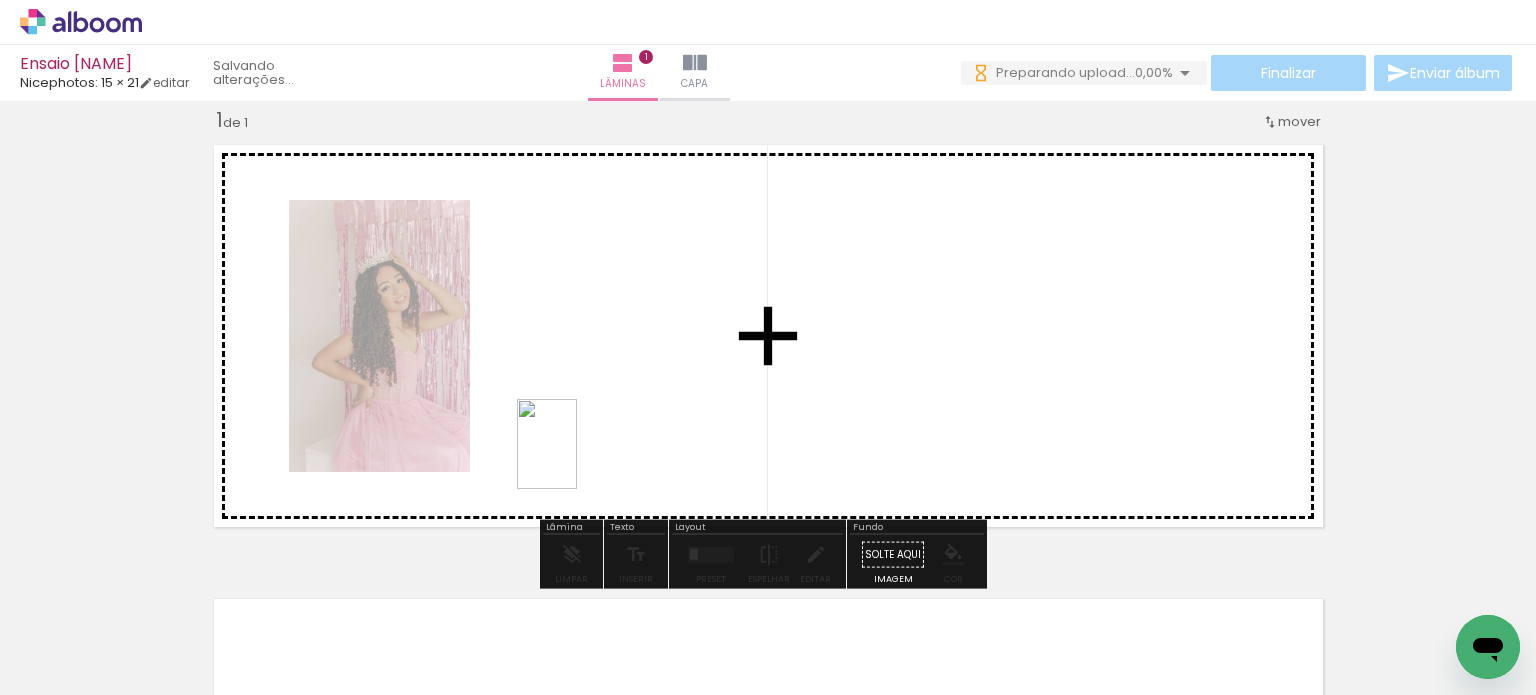 drag, startPoint x: 342, startPoint y: 623, endPoint x: 468, endPoint y: 613, distance: 126.3962 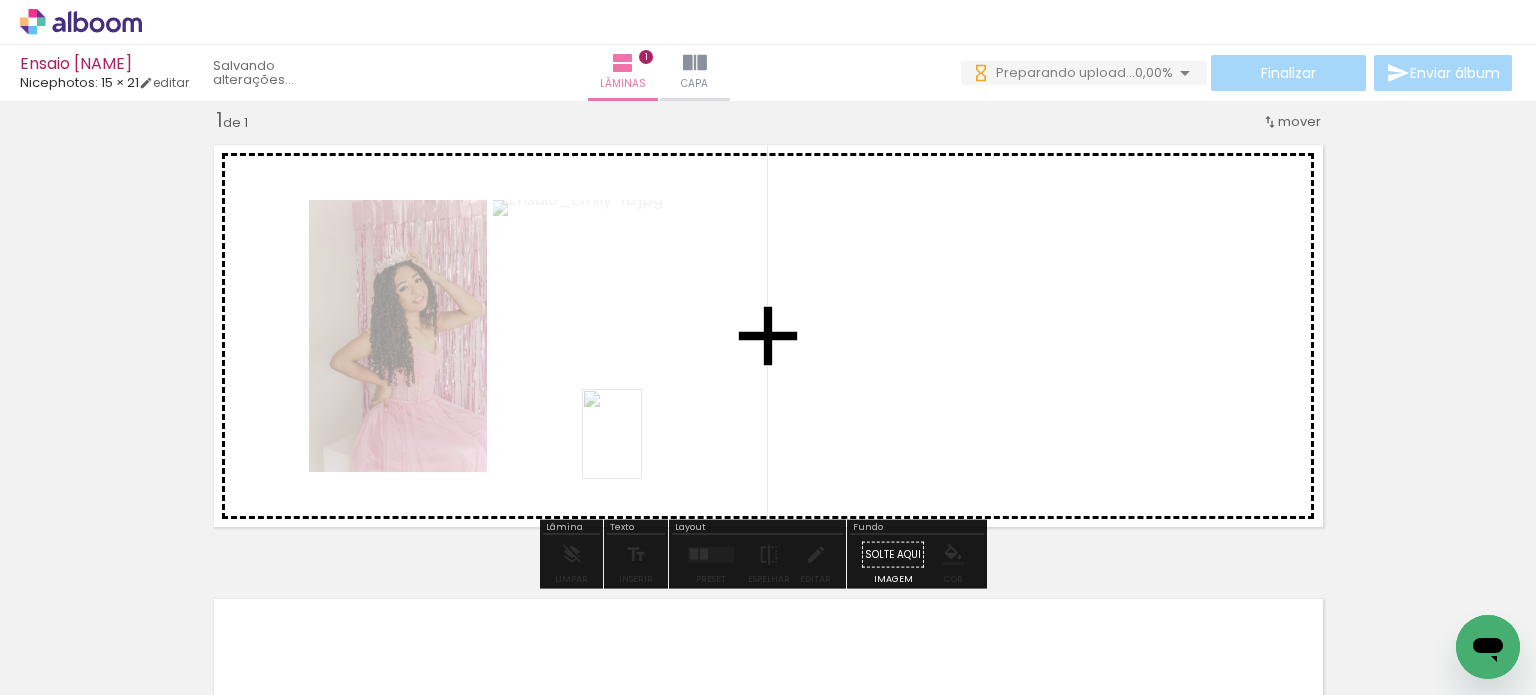 drag, startPoint x: 324, startPoint y: 651, endPoint x: 642, endPoint y: 449, distance: 376.73334 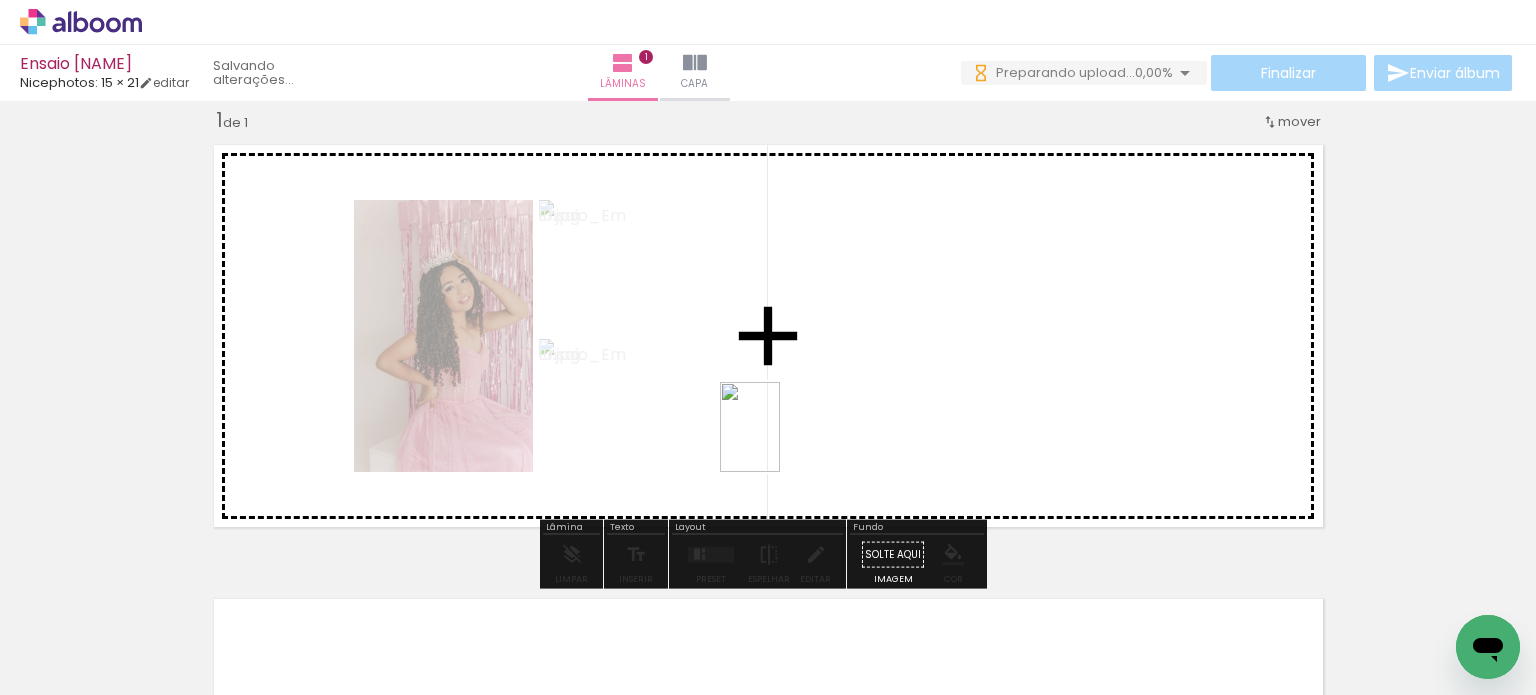 drag, startPoint x: 537, startPoint y: 559, endPoint x: 780, endPoint y: 442, distance: 269.69983 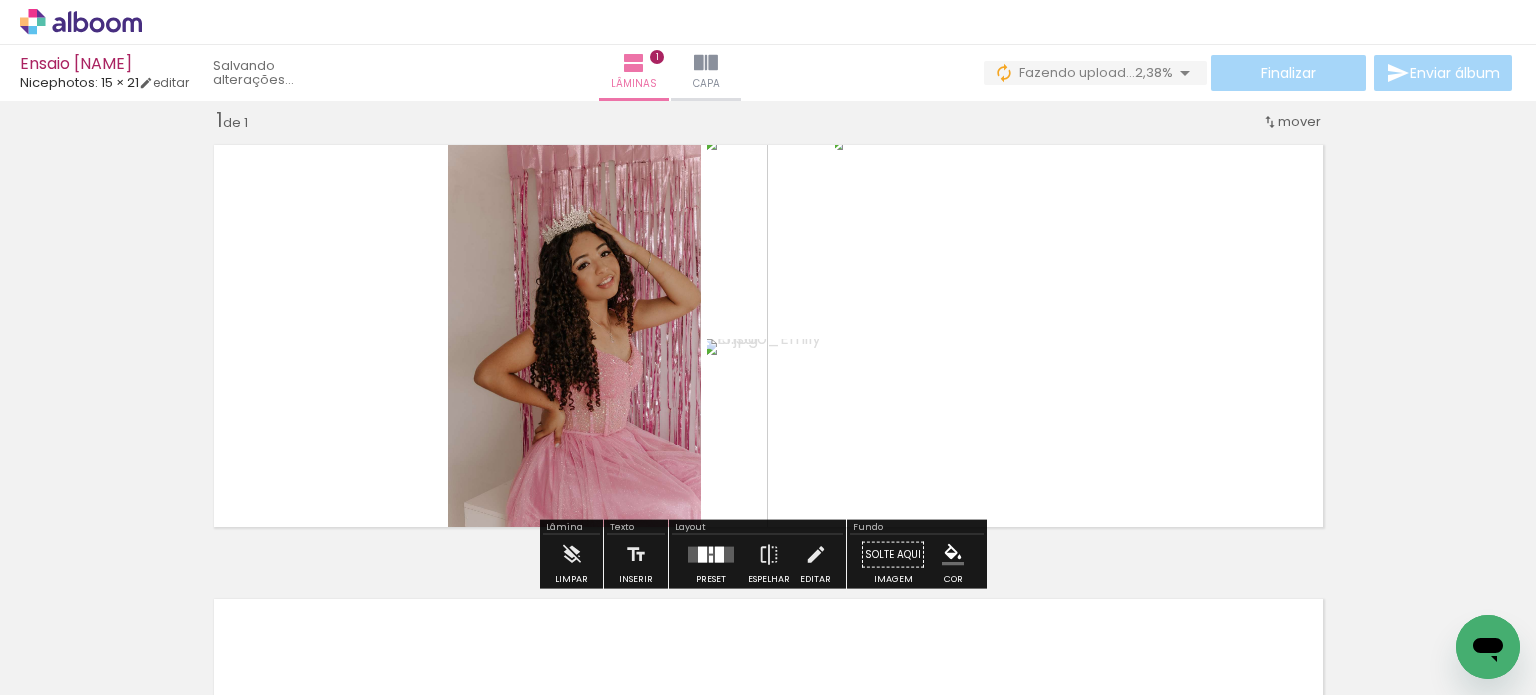 click 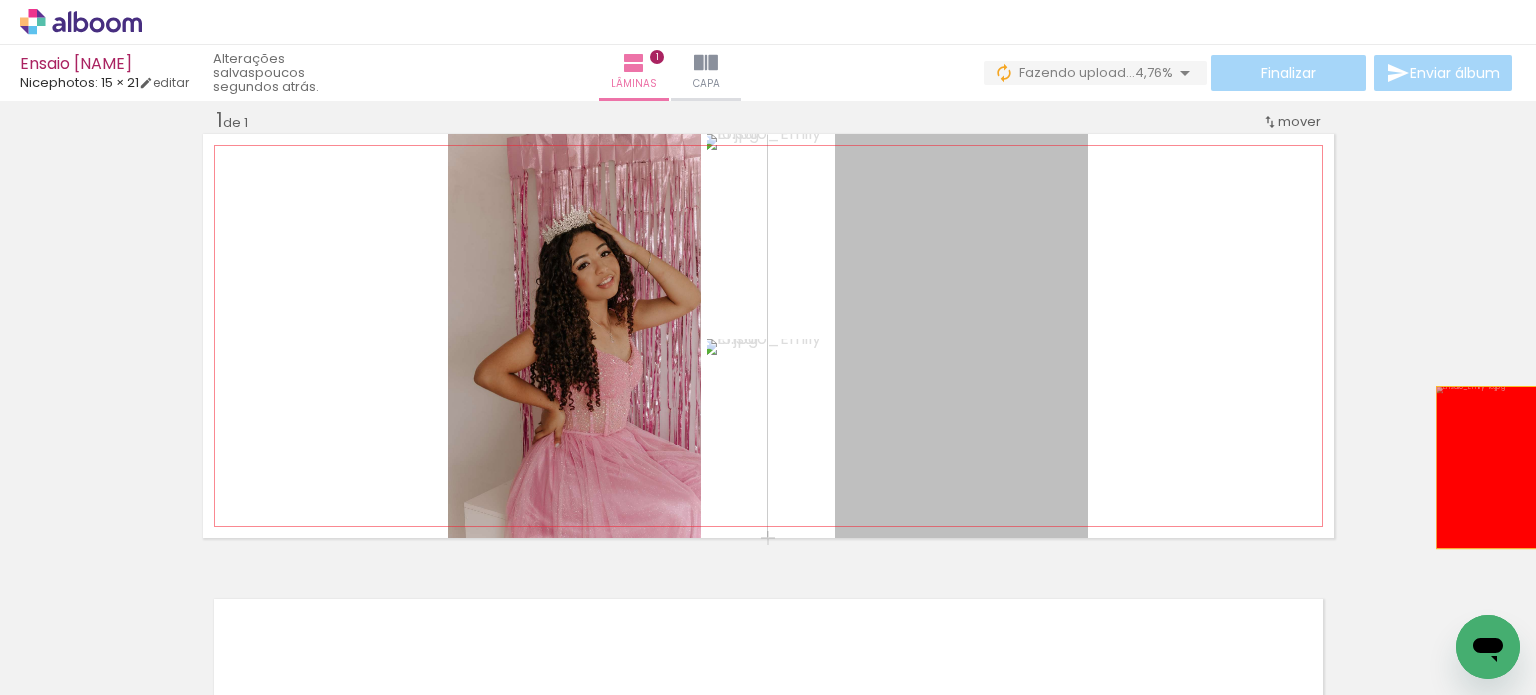 drag, startPoint x: 906, startPoint y: 348, endPoint x: 1488, endPoint y: 470, distance: 594.6495 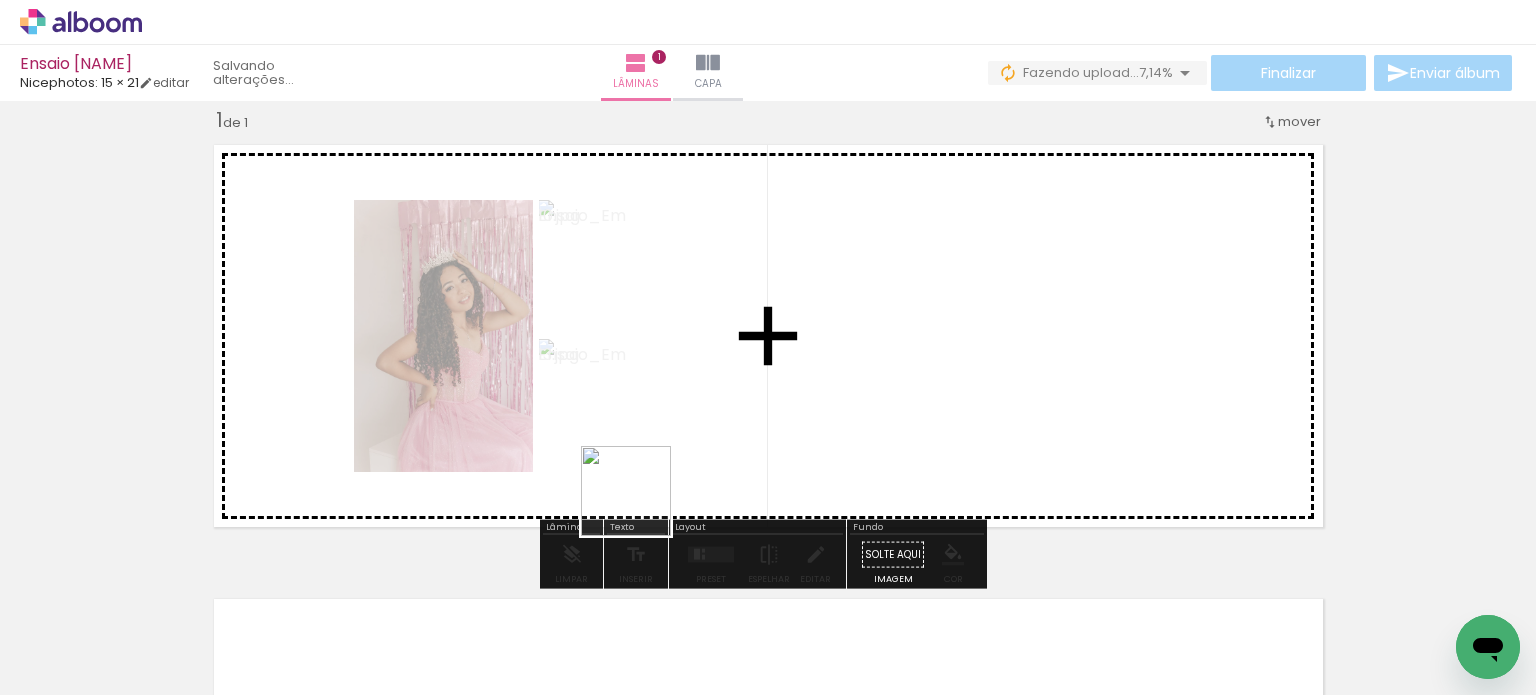 drag, startPoint x: 641, startPoint y: 506, endPoint x: 736, endPoint y: 389, distance: 150.71164 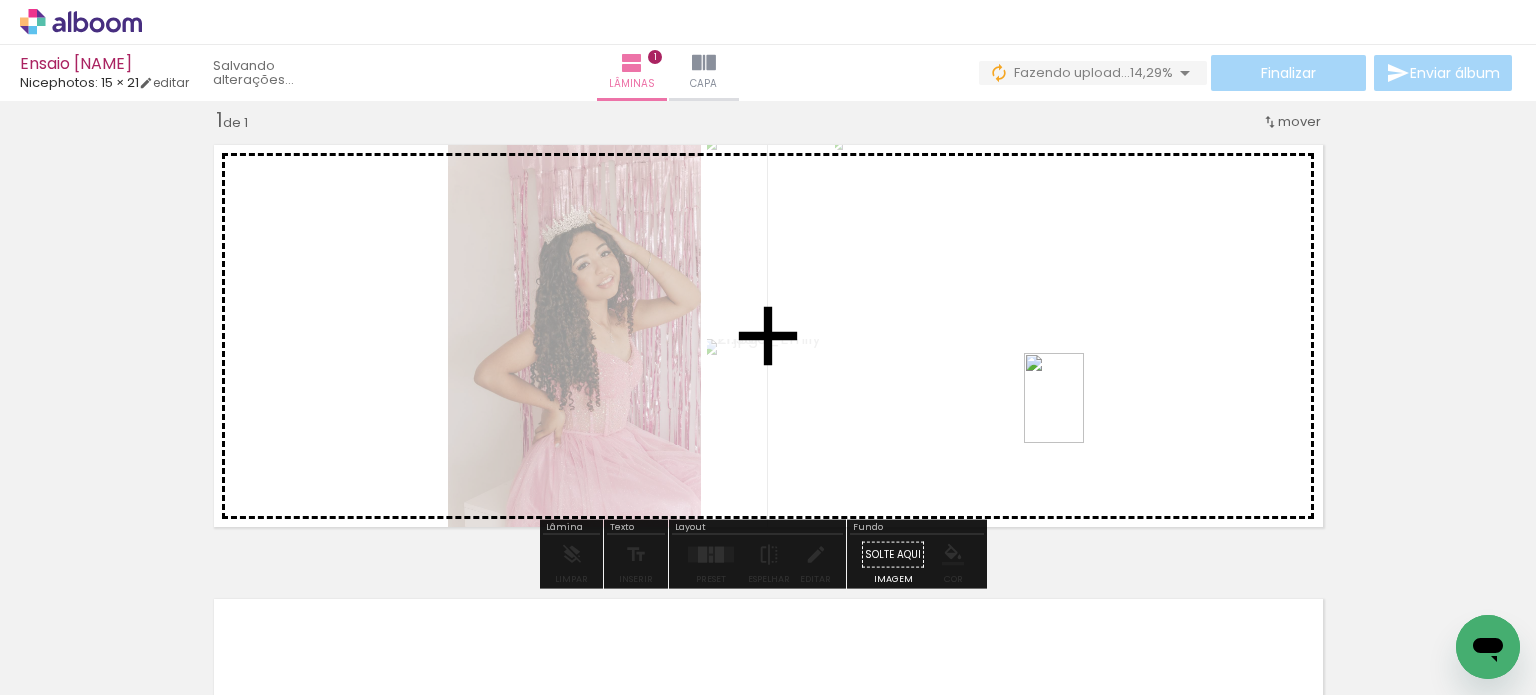 drag, startPoint x: 660, startPoint y: 613, endPoint x: 1055, endPoint y: 427, distance: 436.60165 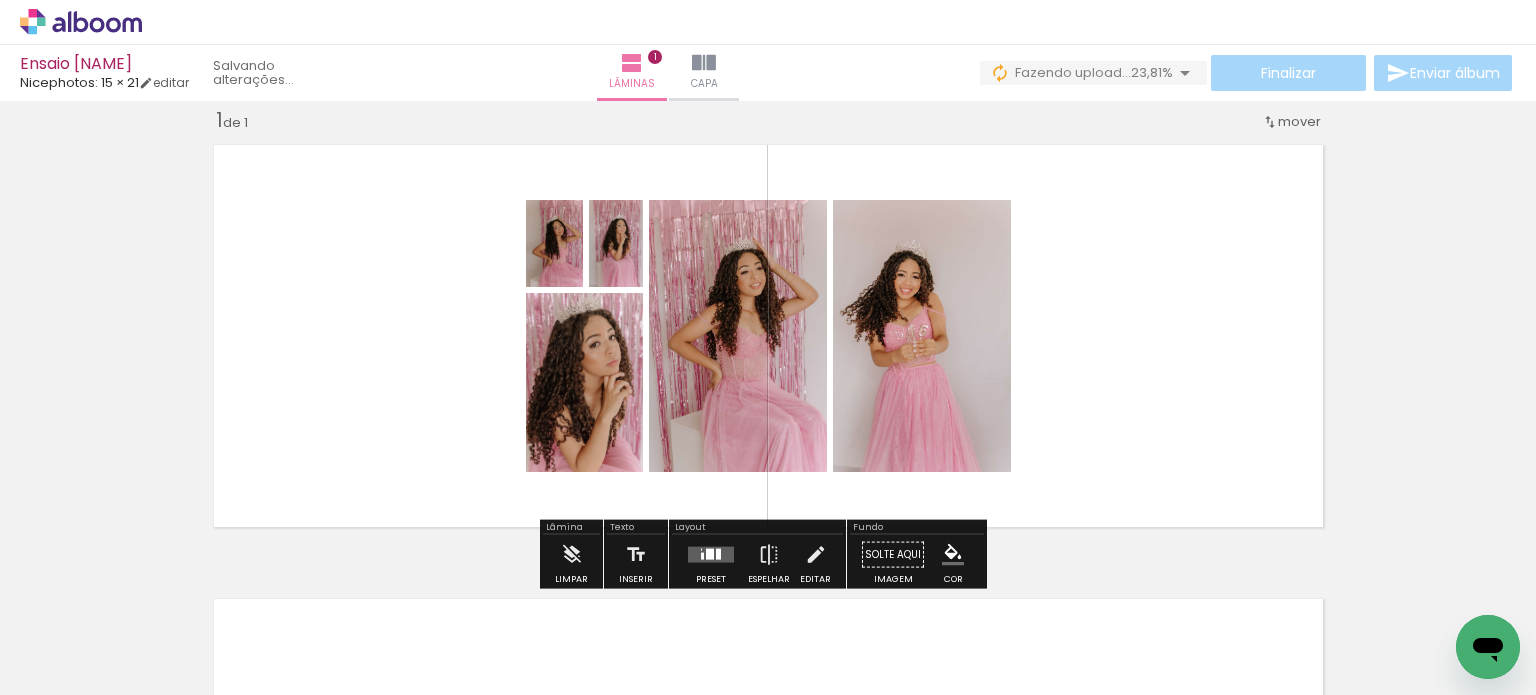 click on "Todas as fotos" at bounding box center [56, 634] 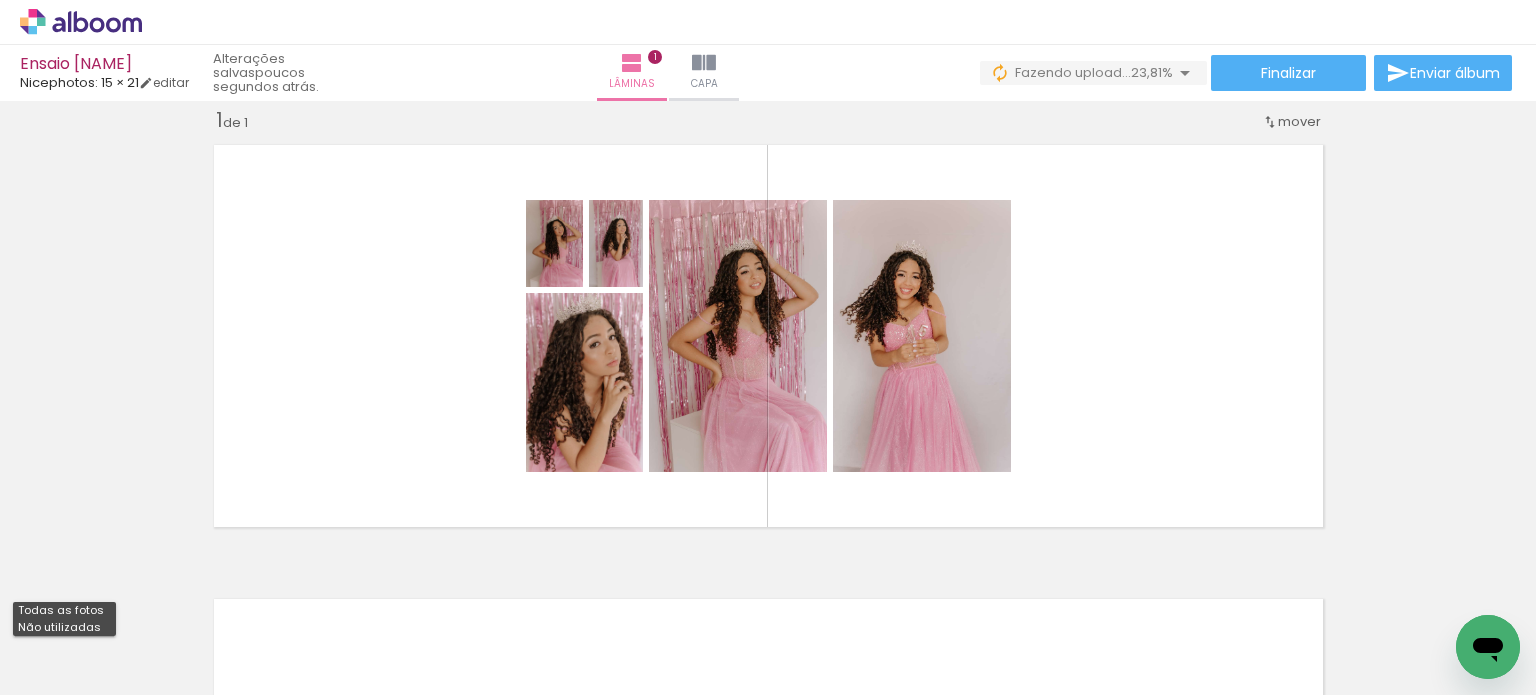 click on "Não utilizadas" at bounding box center [0, 0] 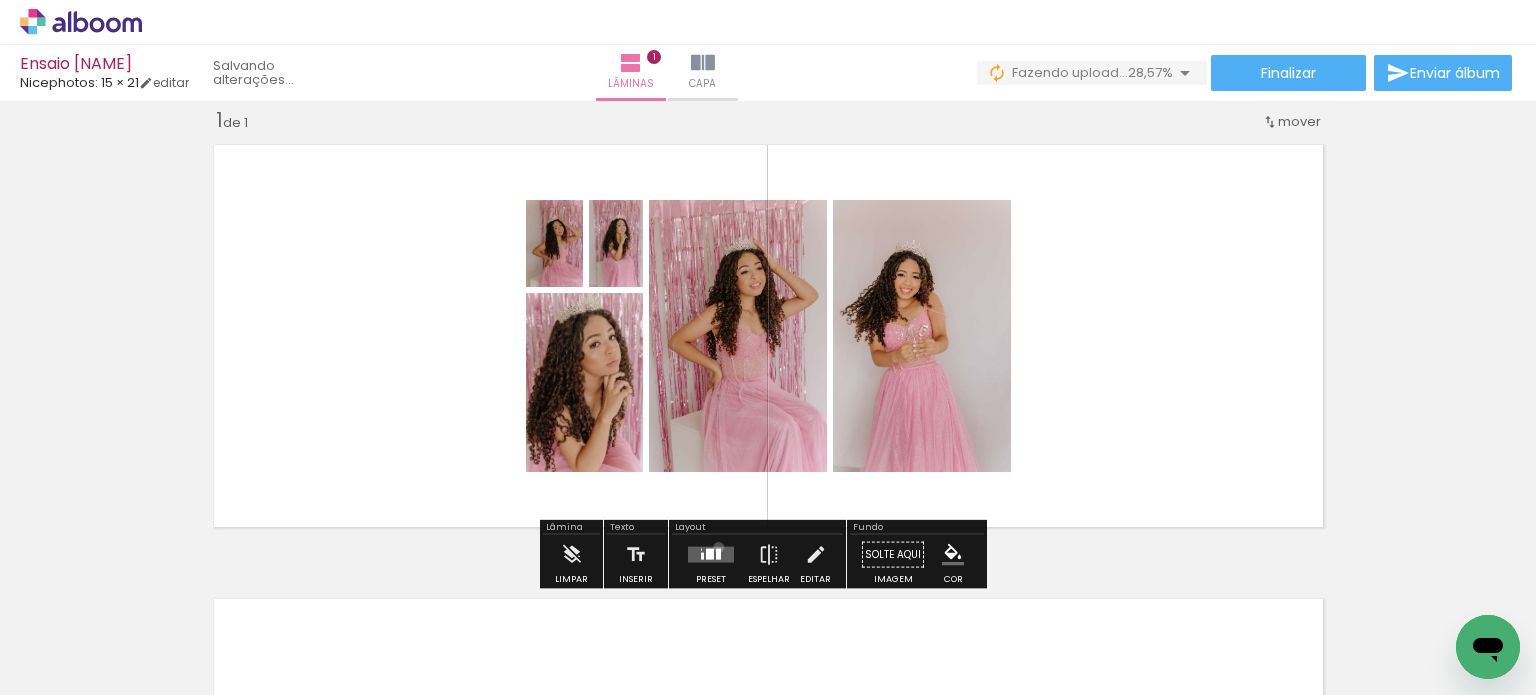 click at bounding box center [711, 555] 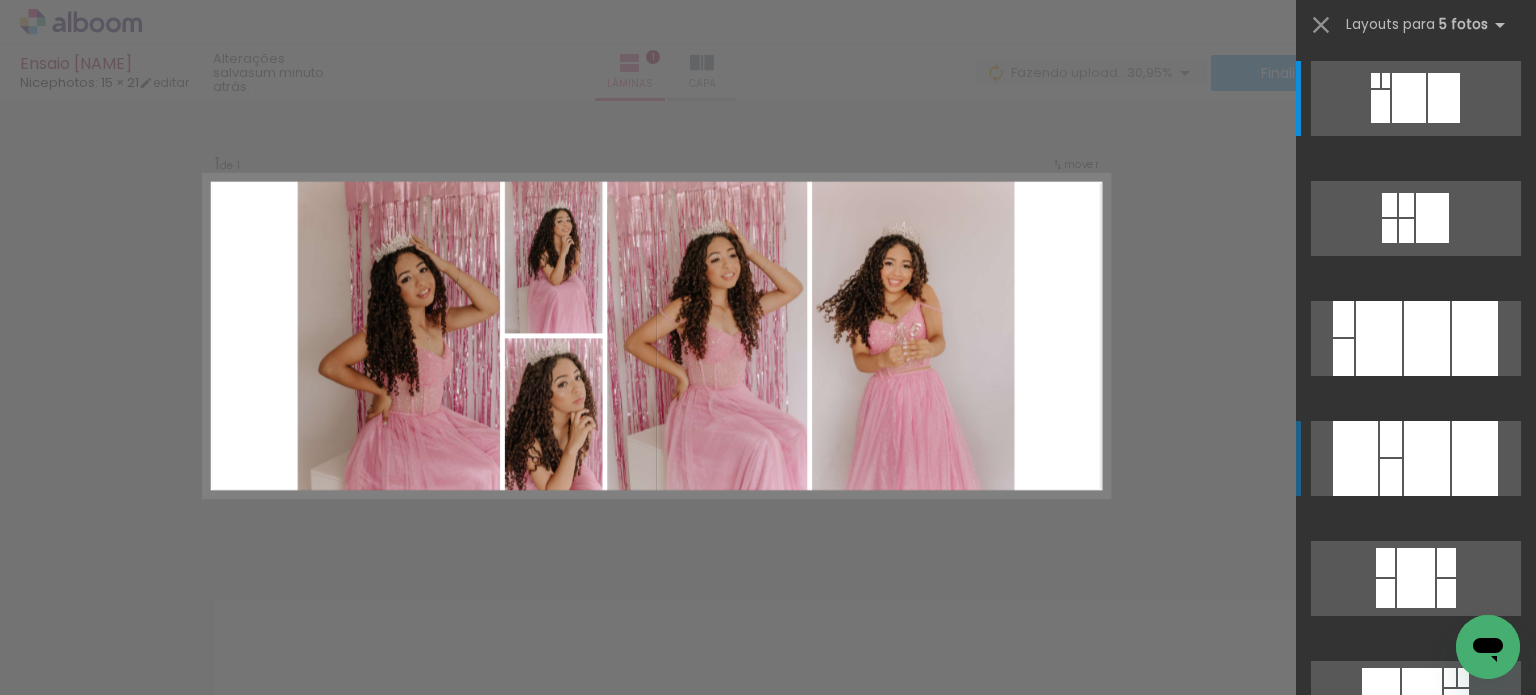 click at bounding box center [1427, 458] 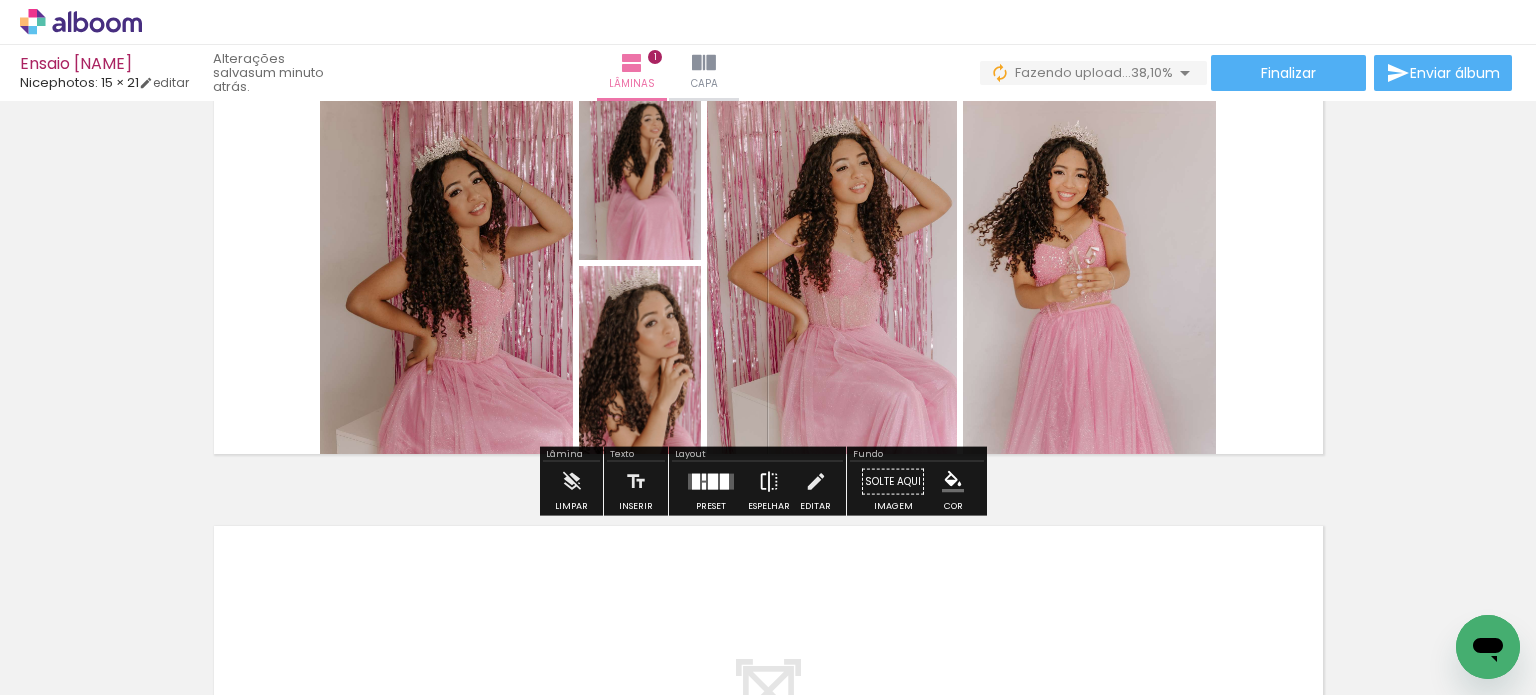 scroll, scrollTop: 100, scrollLeft: 0, axis: vertical 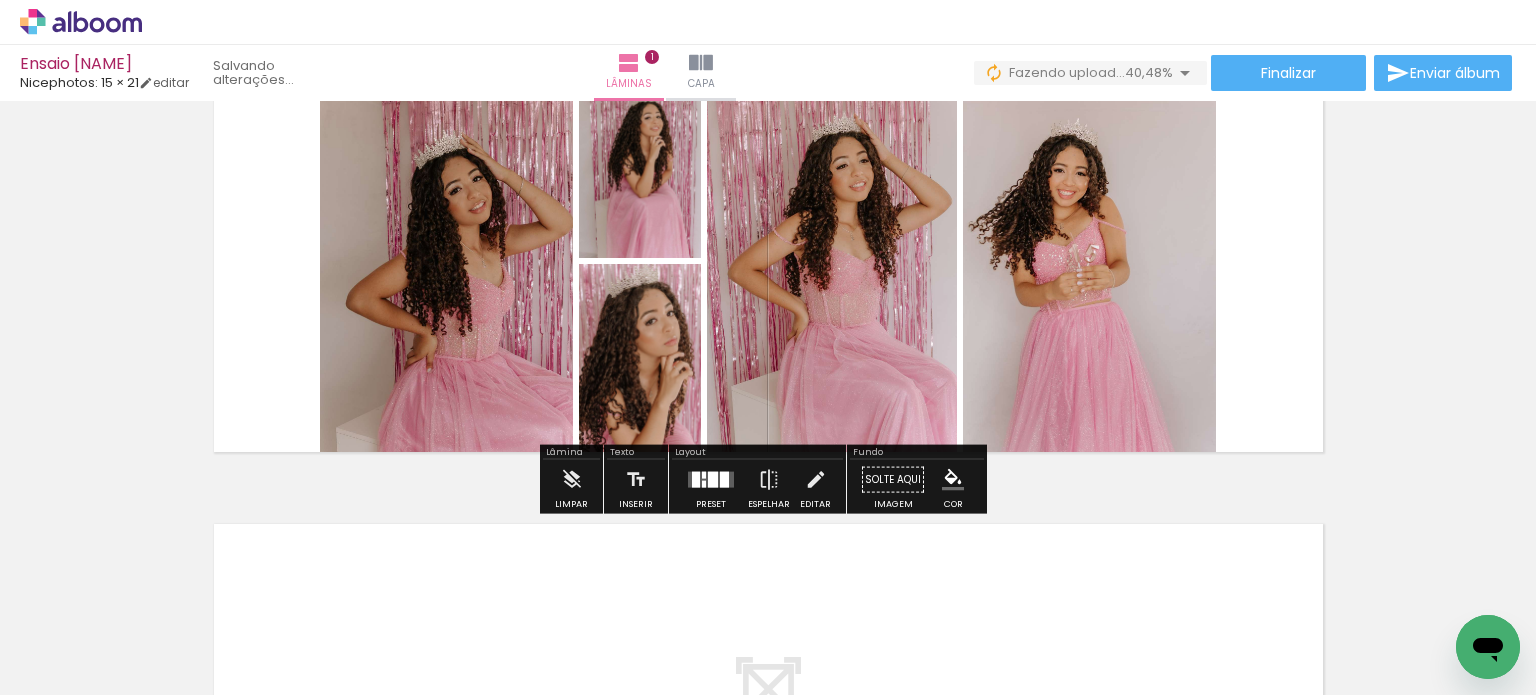 click at bounding box center (704, 484) 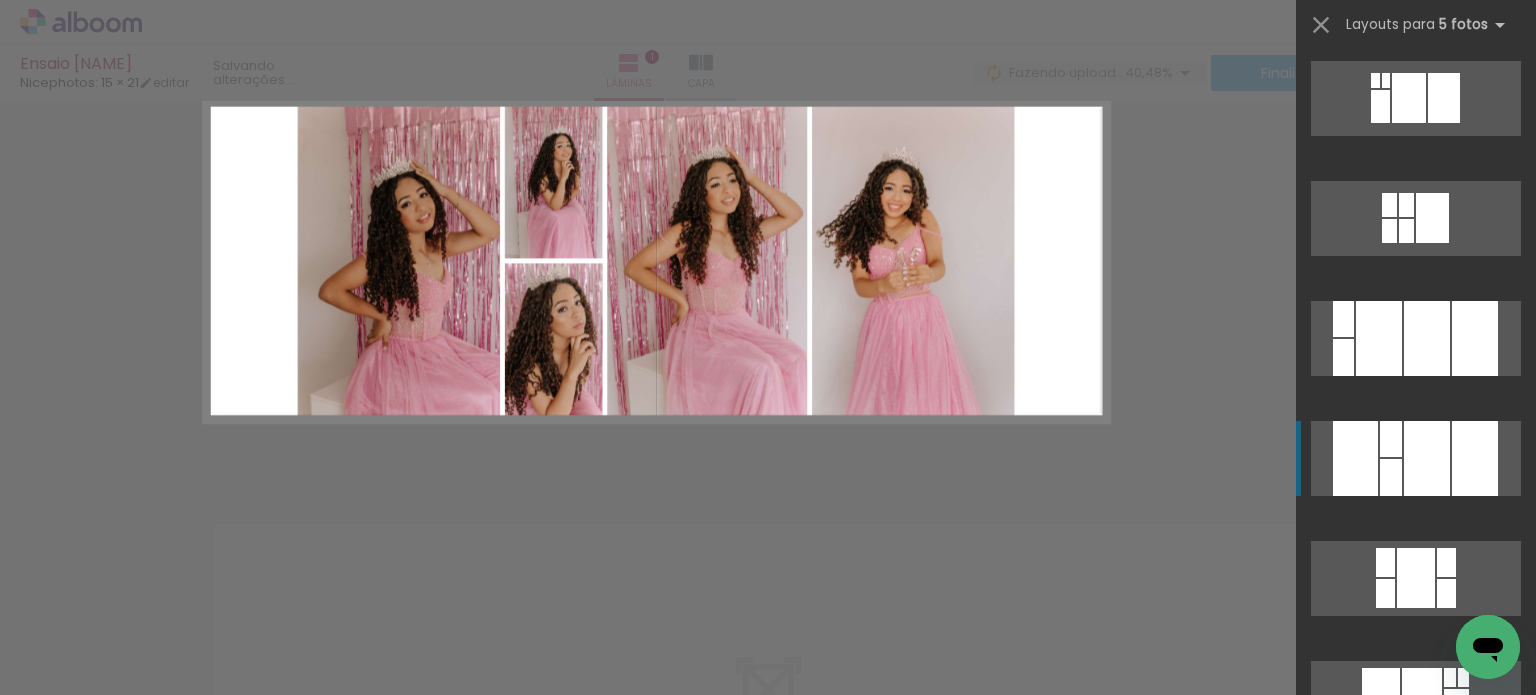 scroll, scrollTop: 360, scrollLeft: 0, axis: vertical 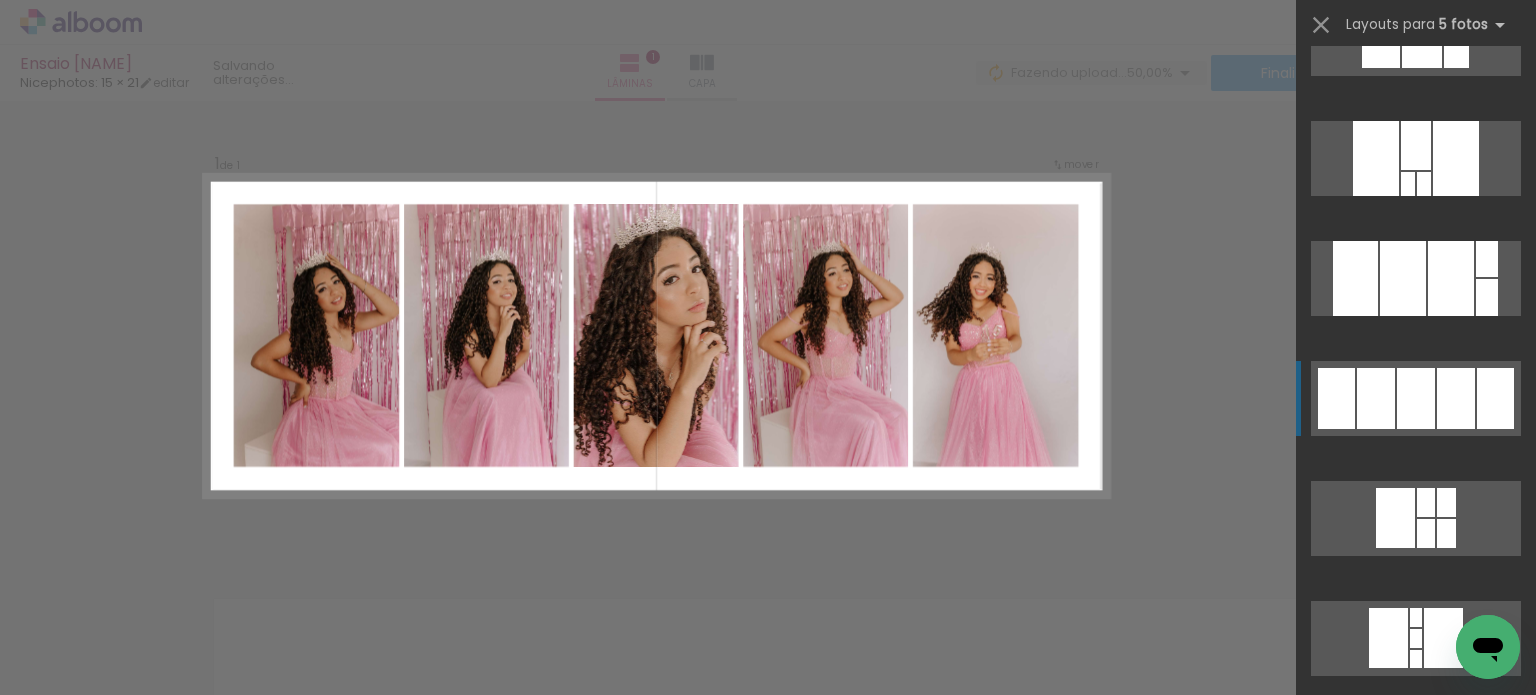 click at bounding box center (1416, 998) 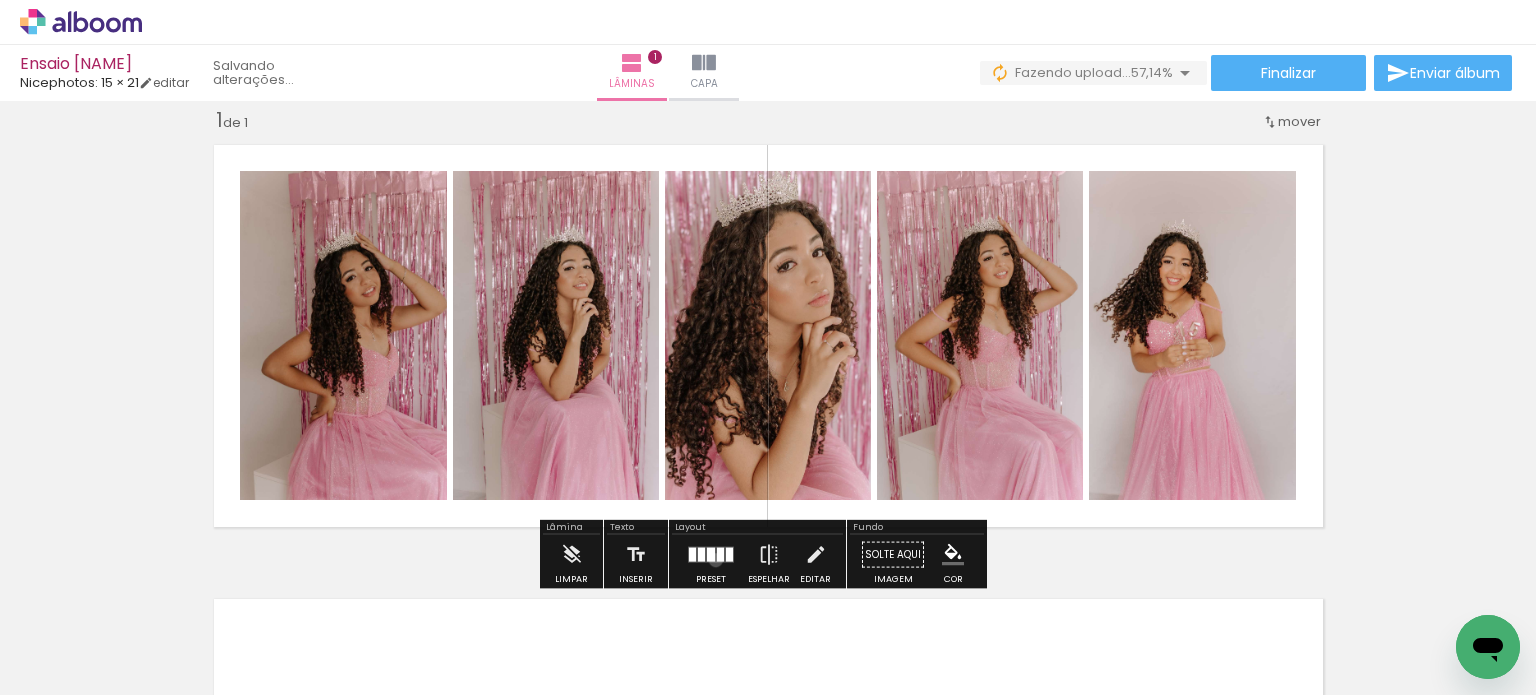 click at bounding box center (711, 555) 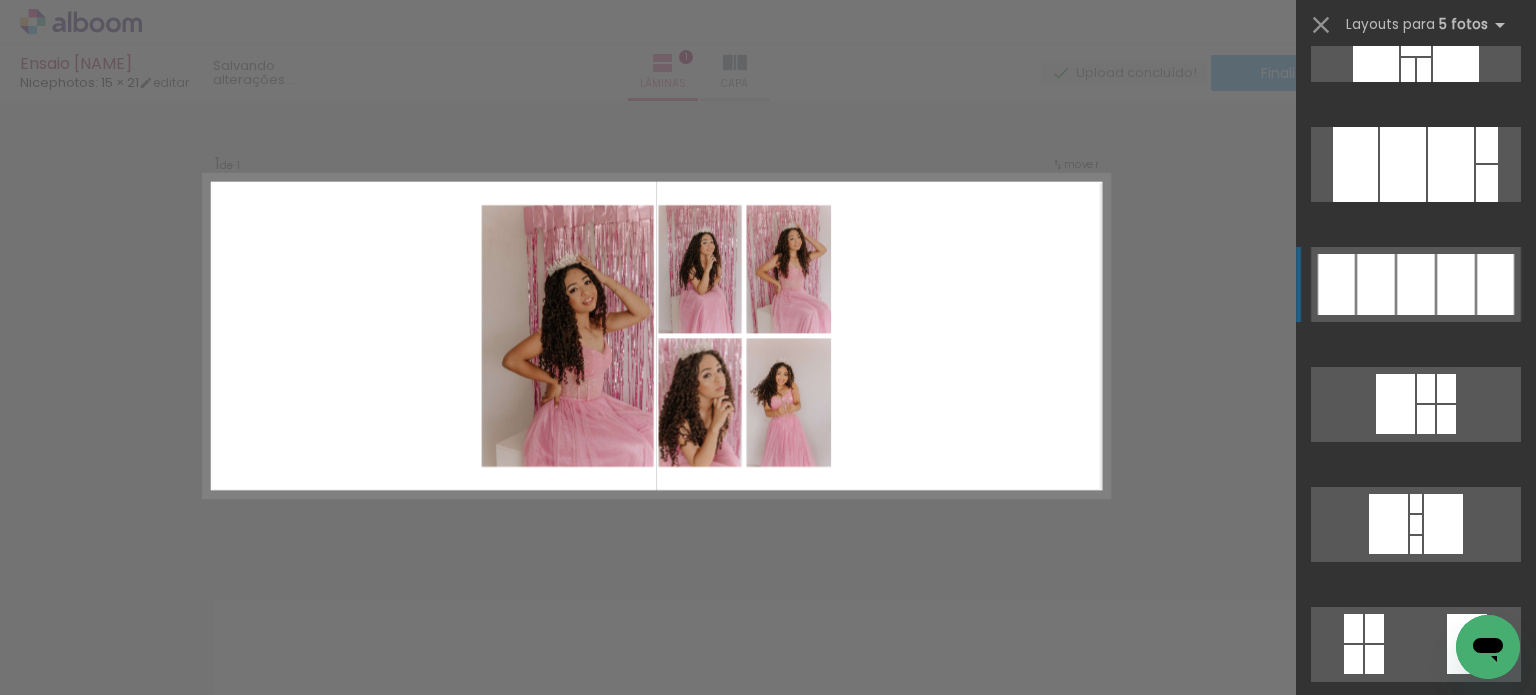 scroll, scrollTop: 760, scrollLeft: 0, axis: vertical 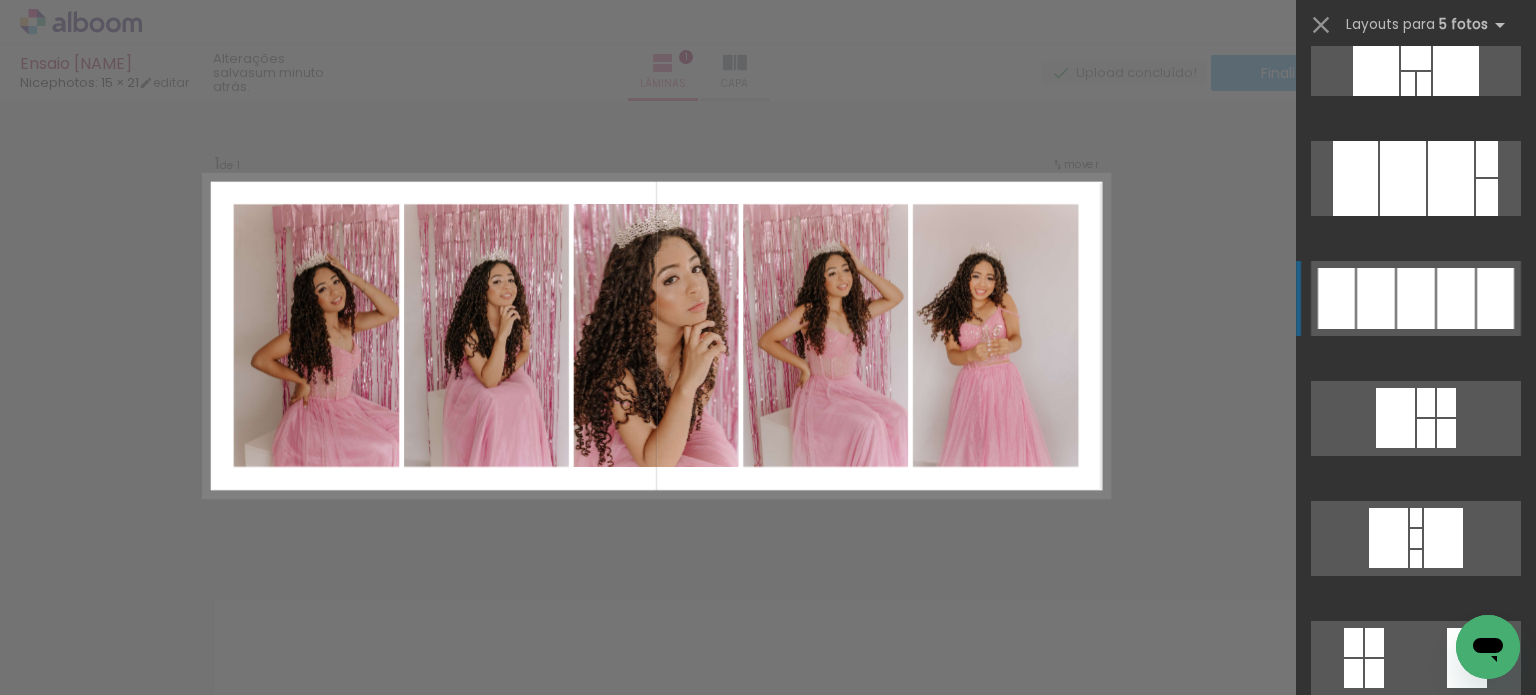 click at bounding box center [1406, 762] 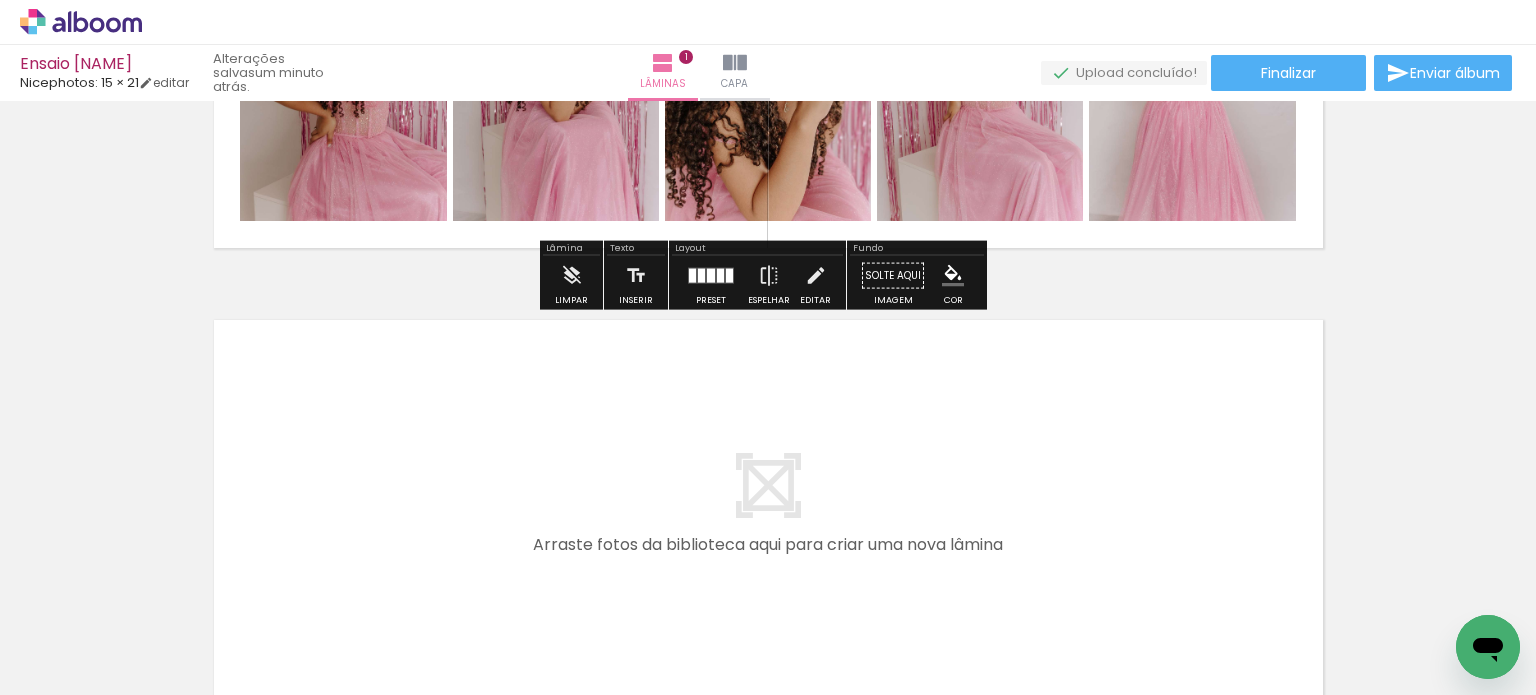 scroll, scrollTop: 325, scrollLeft: 0, axis: vertical 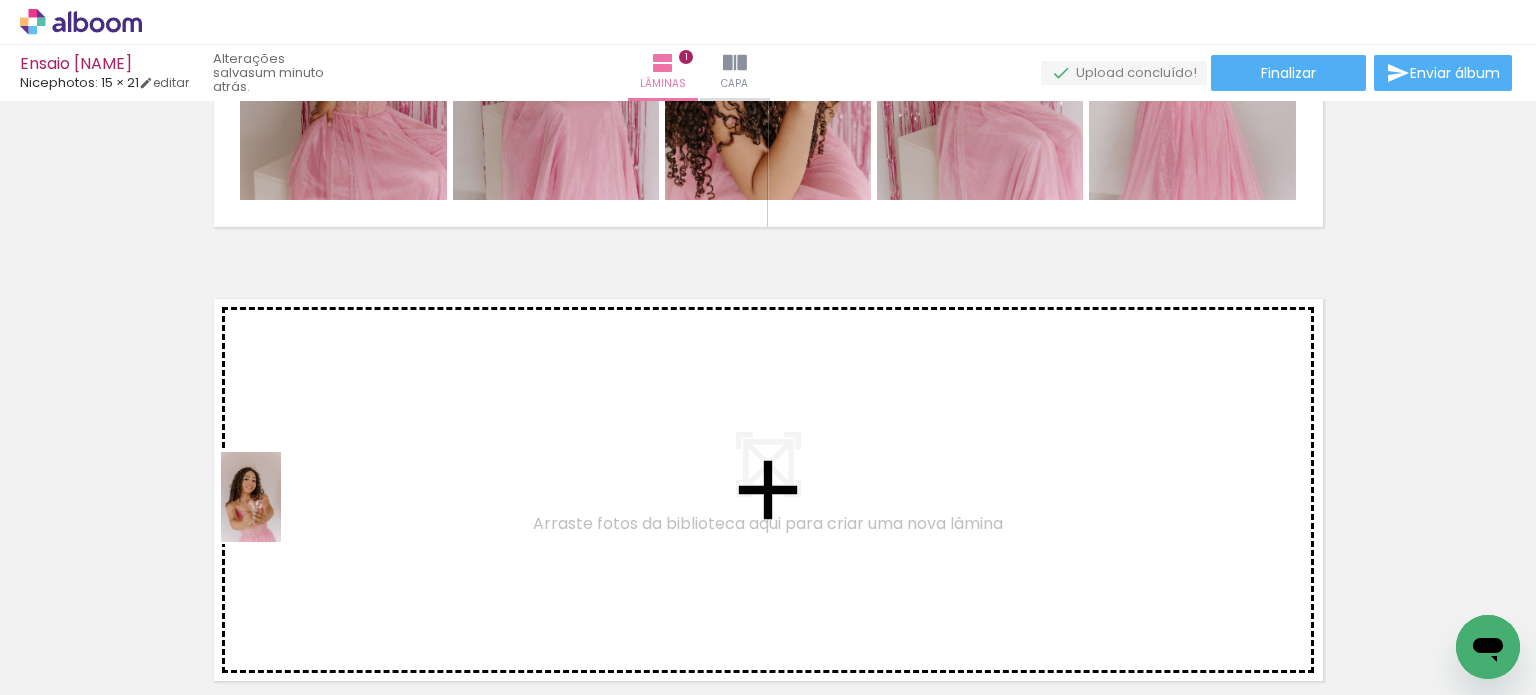 drag, startPoint x: 223, startPoint y: 624, endPoint x: 287, endPoint y: 498, distance: 141.32233 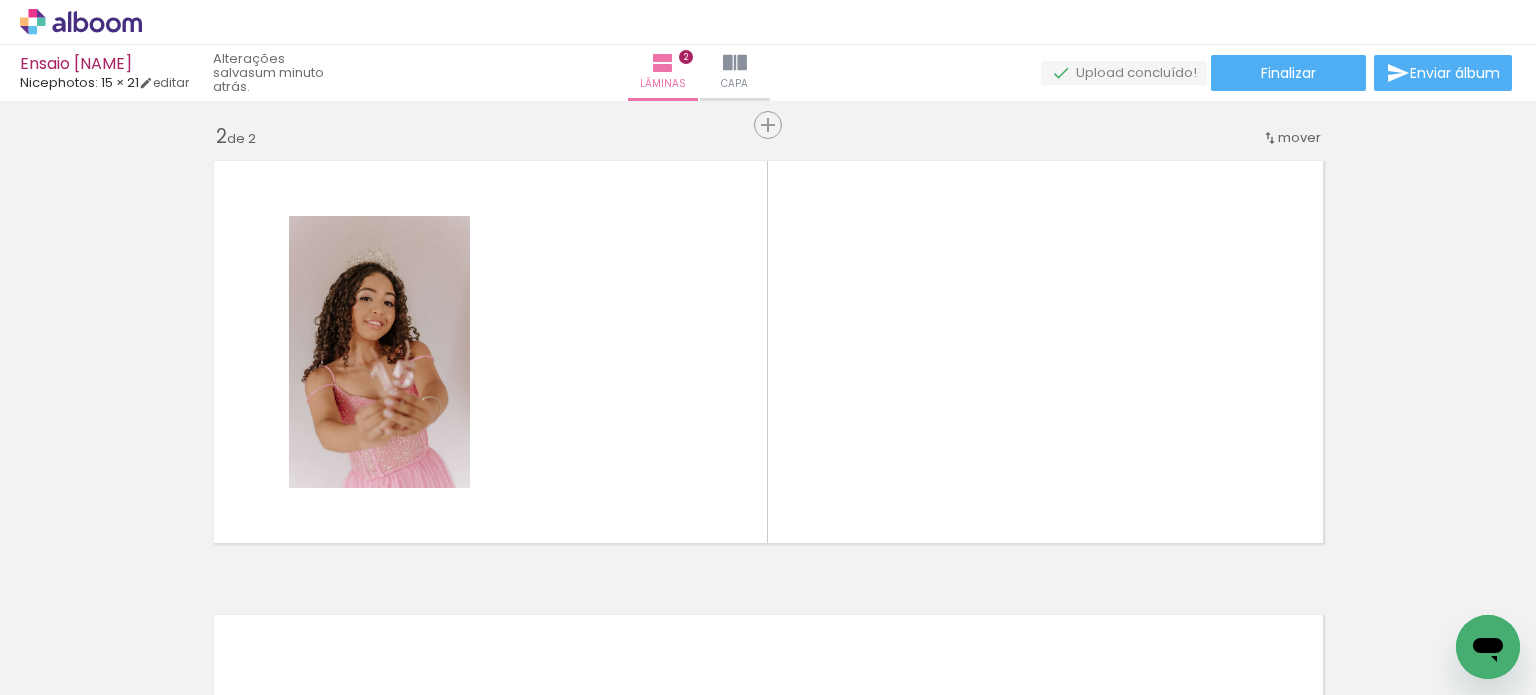 scroll, scrollTop: 479, scrollLeft: 0, axis: vertical 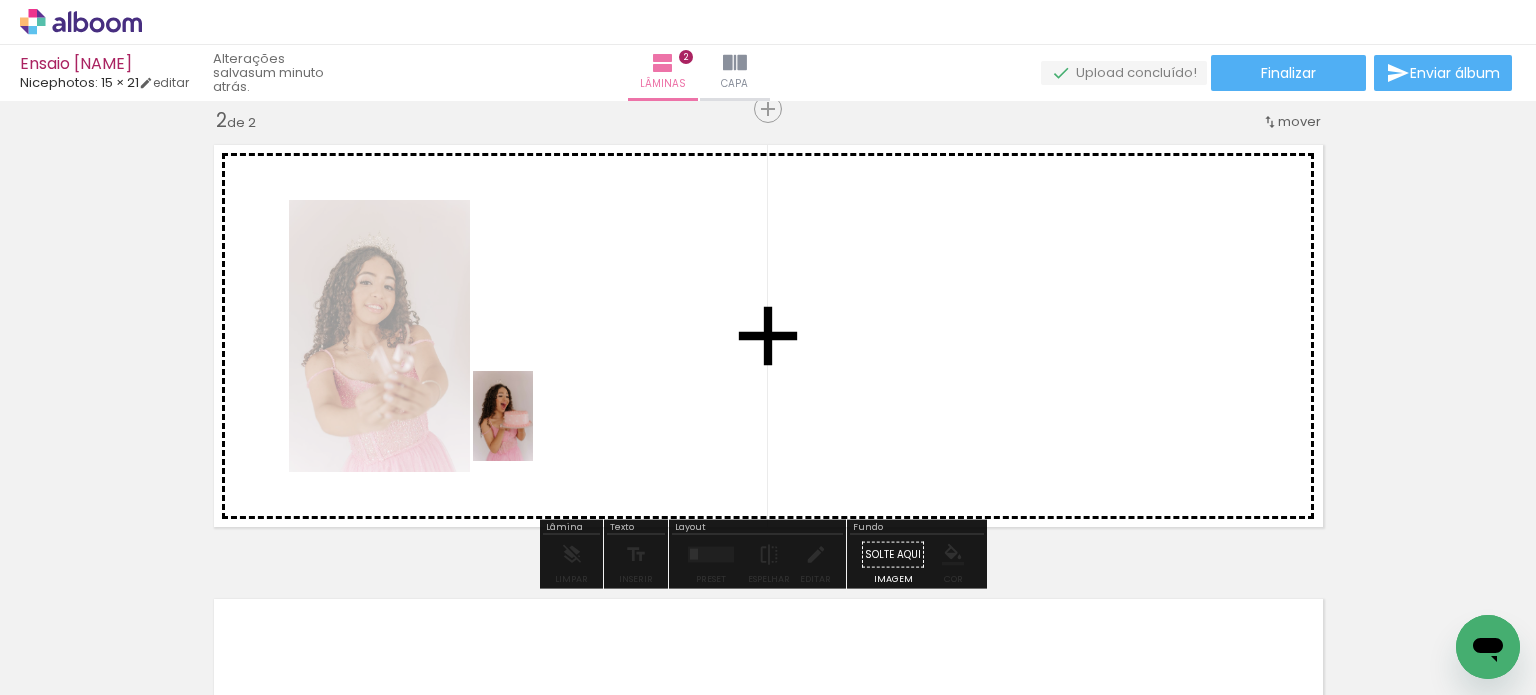 drag, startPoint x: 221, startPoint y: 627, endPoint x: 533, endPoint y: 431, distance: 368.45624 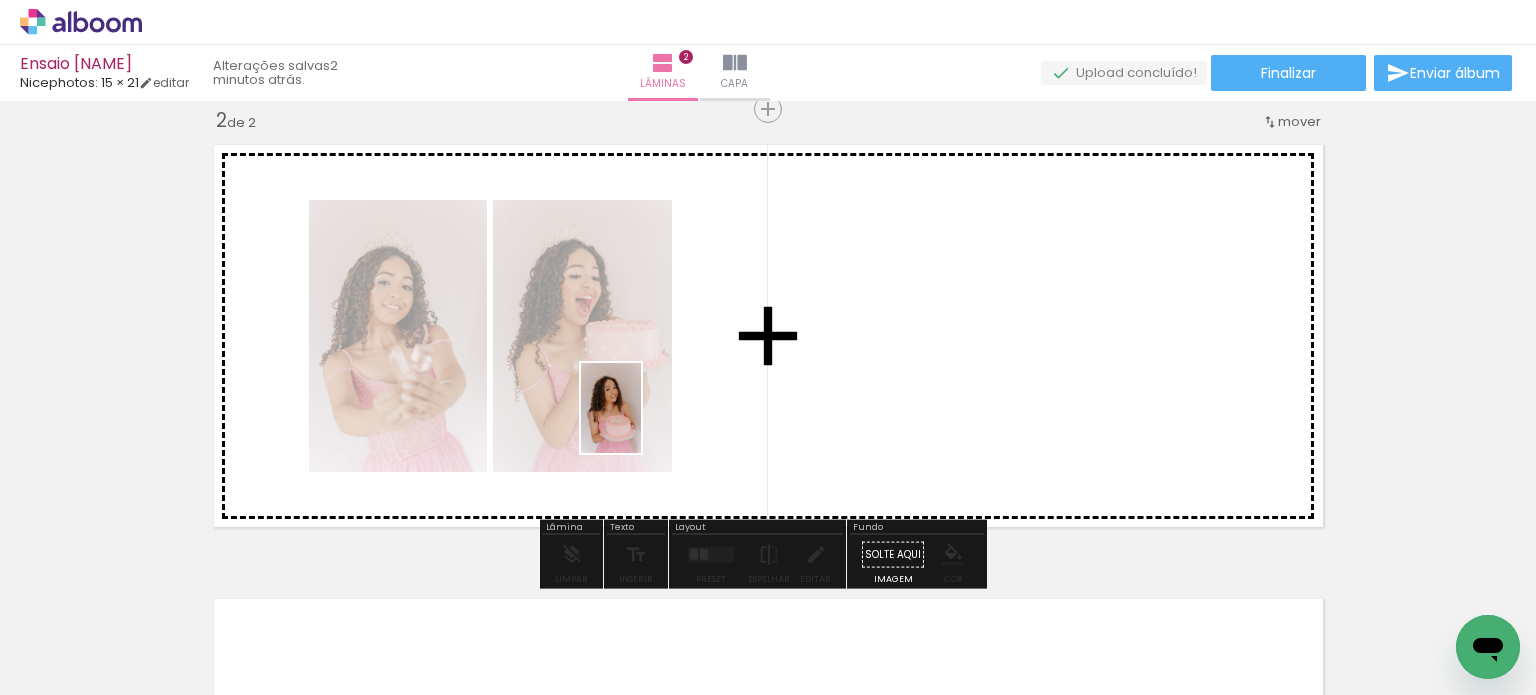 drag, startPoint x: 216, startPoint y: 631, endPoint x: 504, endPoint y: 524, distance: 307.23444 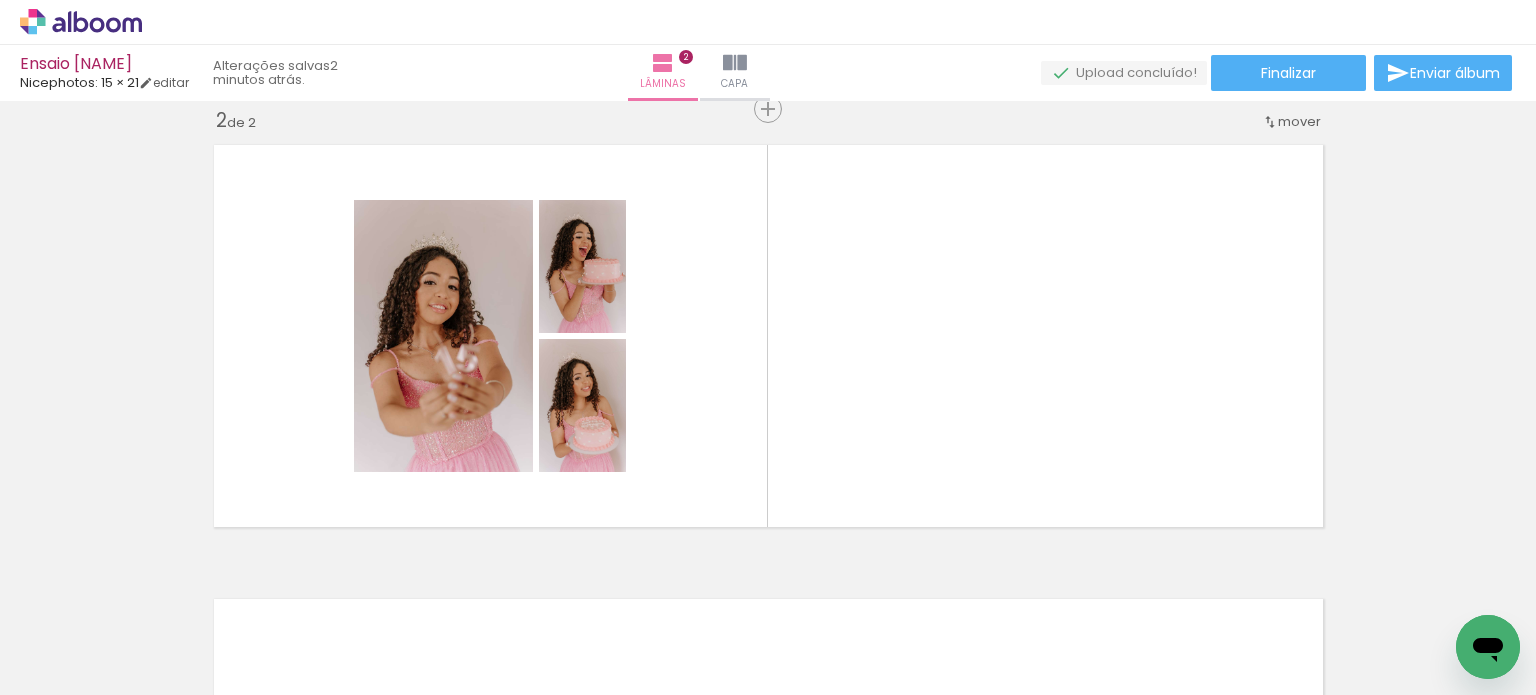 scroll, scrollTop: 0, scrollLeft: 4, axis: horizontal 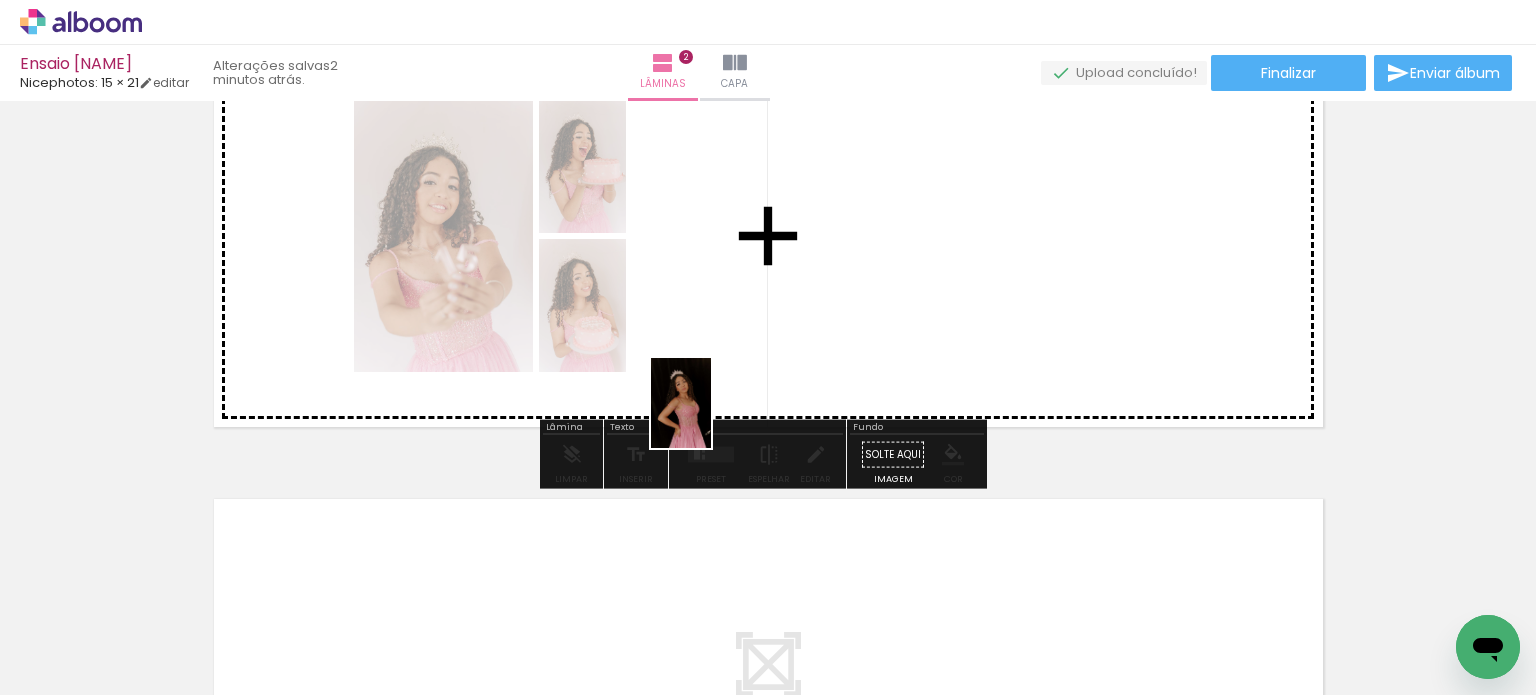 drag, startPoint x: 300, startPoint y: 598, endPoint x: 243, endPoint y: 616, distance: 59.77458 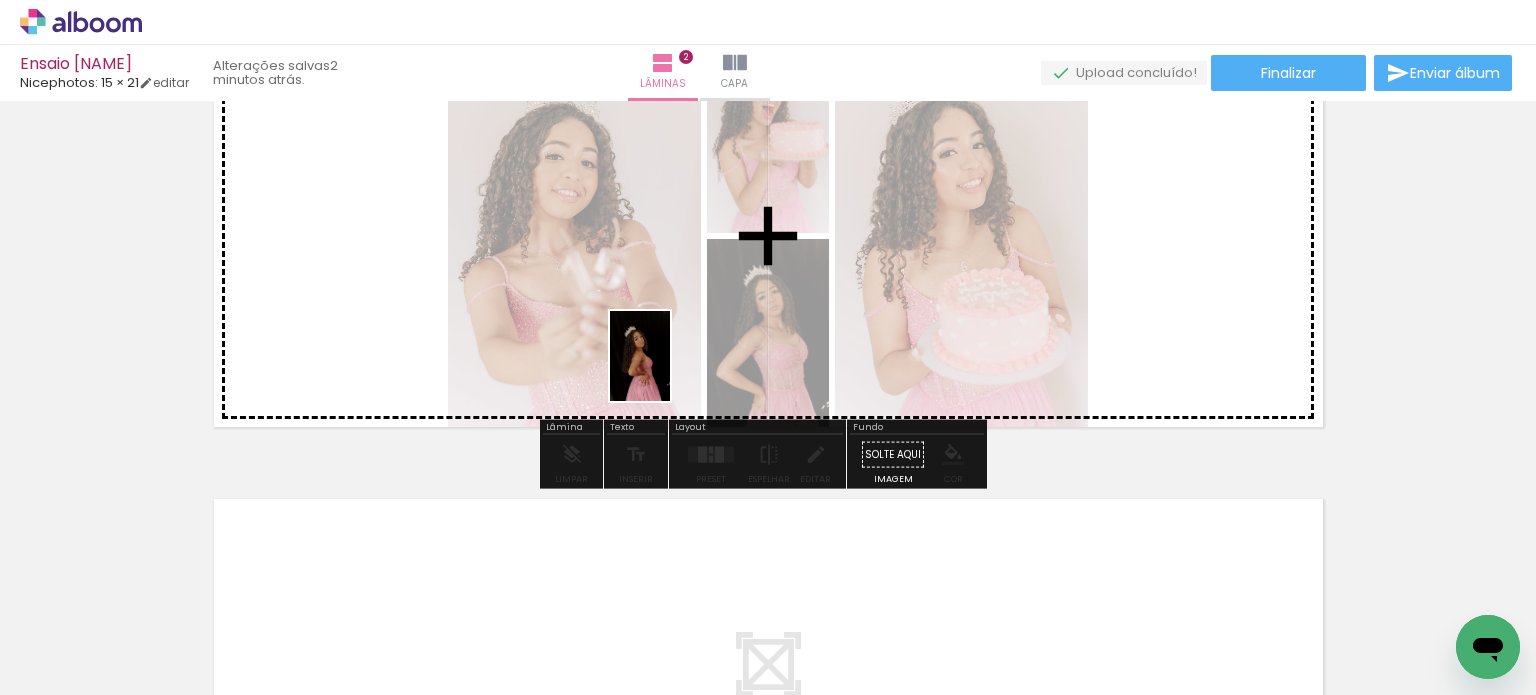 drag, startPoint x: 182, startPoint y: 622, endPoint x: 389, endPoint y: 530, distance: 226.52373 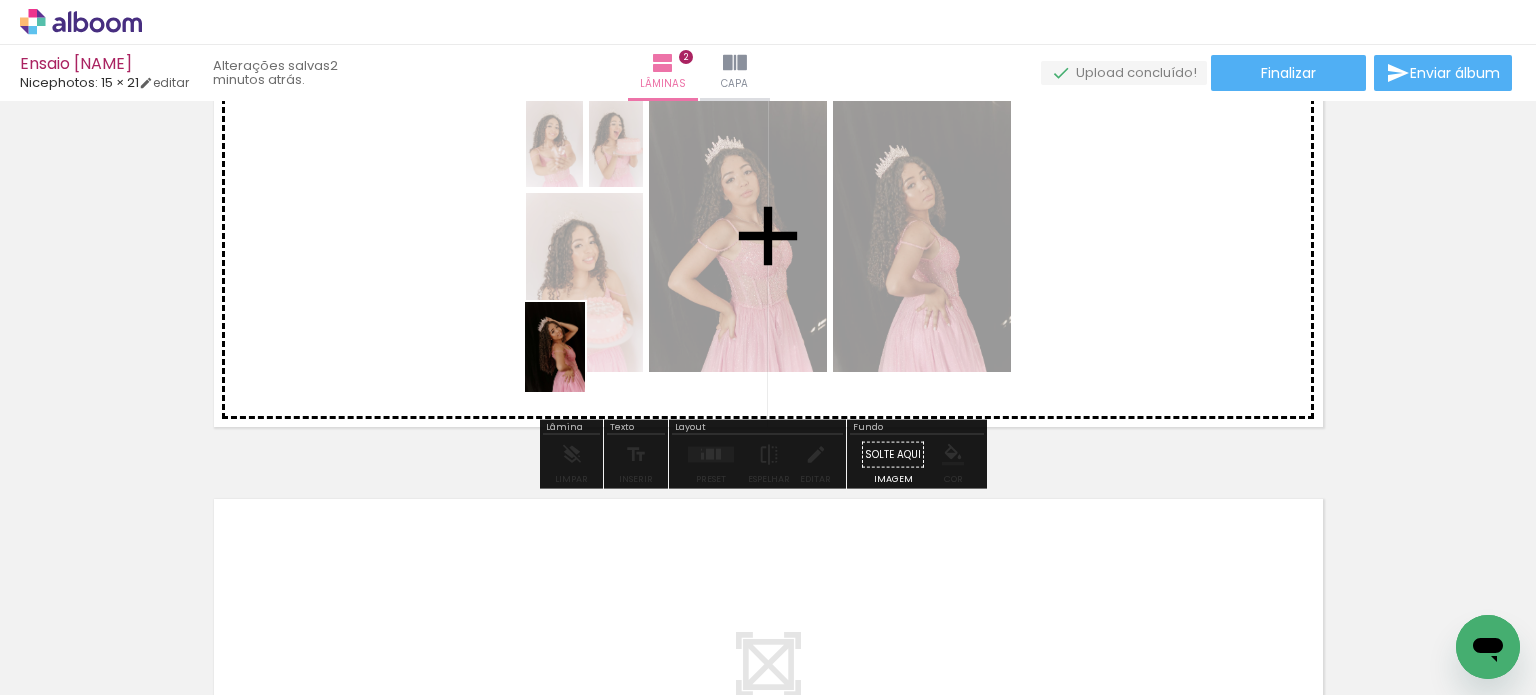 drag, startPoint x: 214, startPoint y: 616, endPoint x: 587, endPoint y: 359, distance: 452.9658 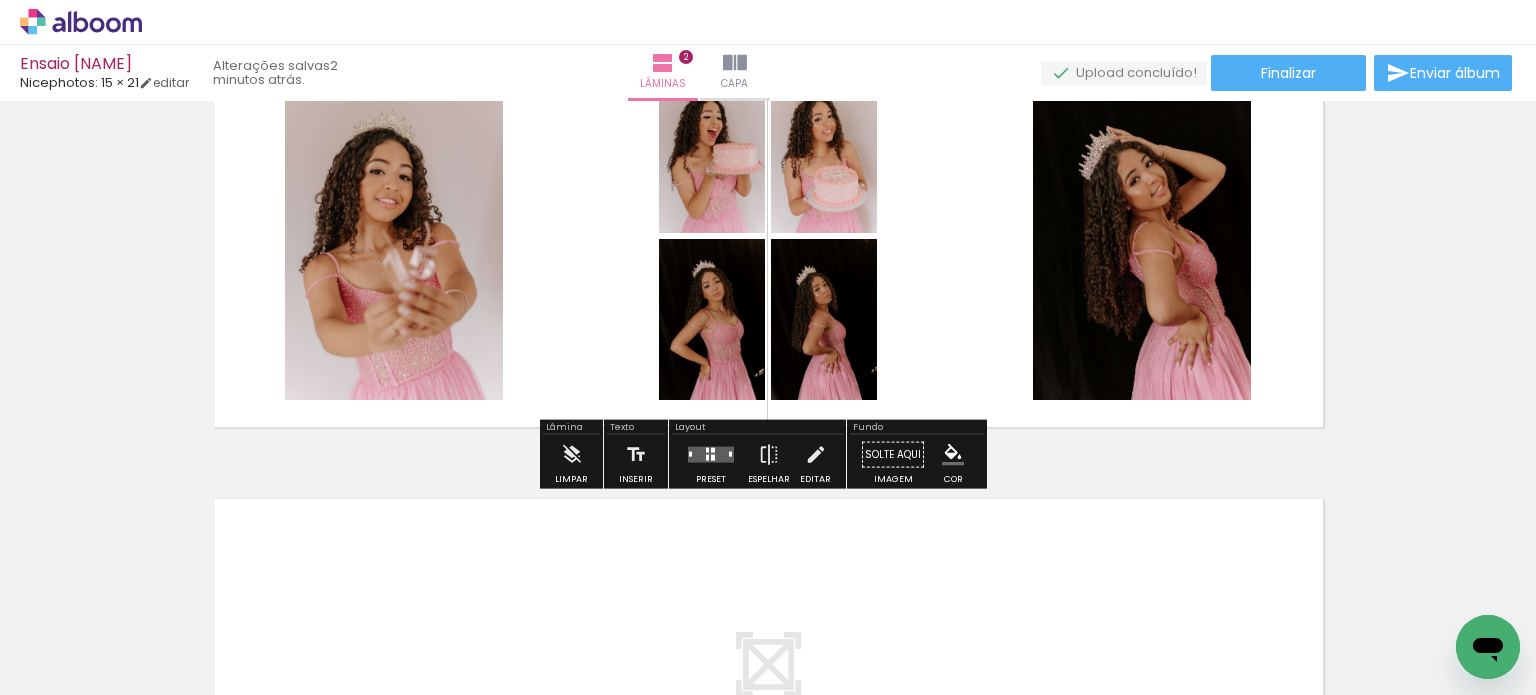 click at bounding box center [713, 458] 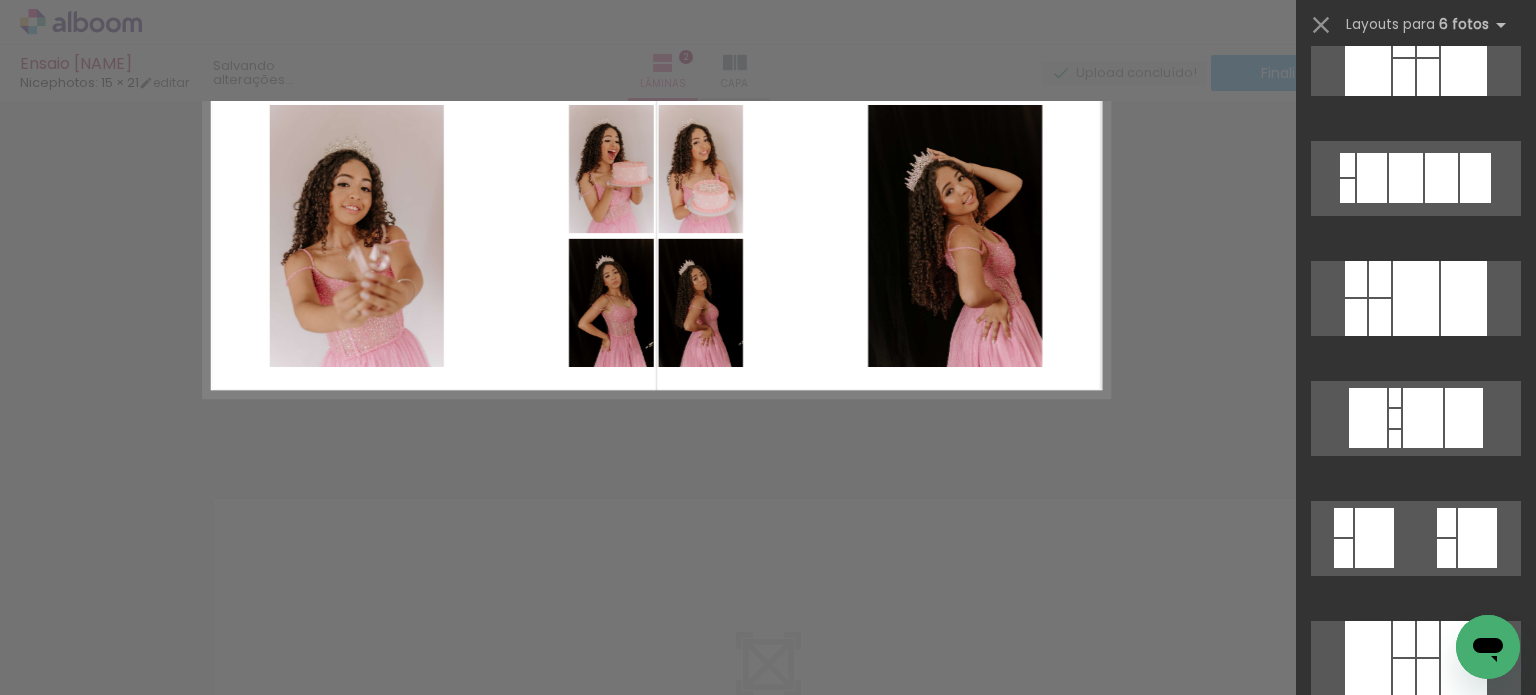 scroll, scrollTop: 0, scrollLeft: 0, axis: both 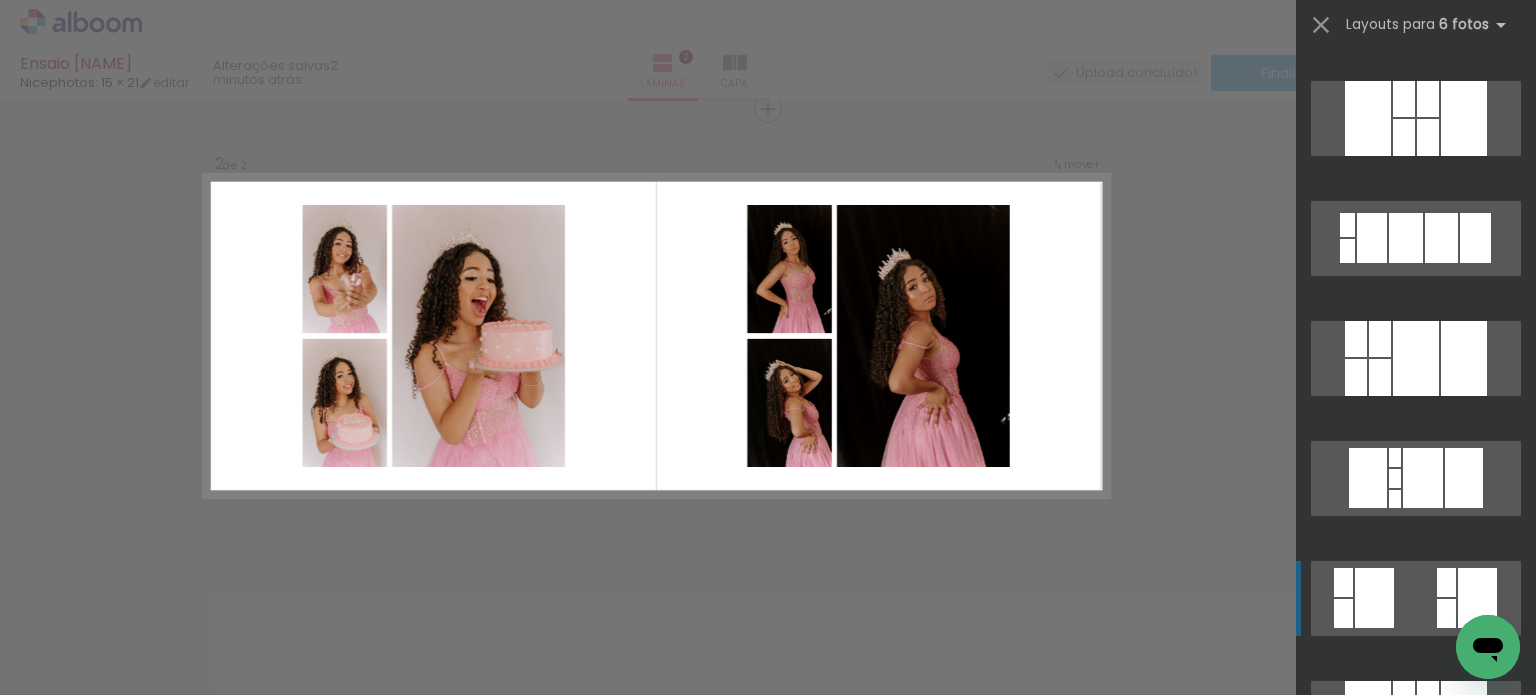 click at bounding box center [1416, 958] 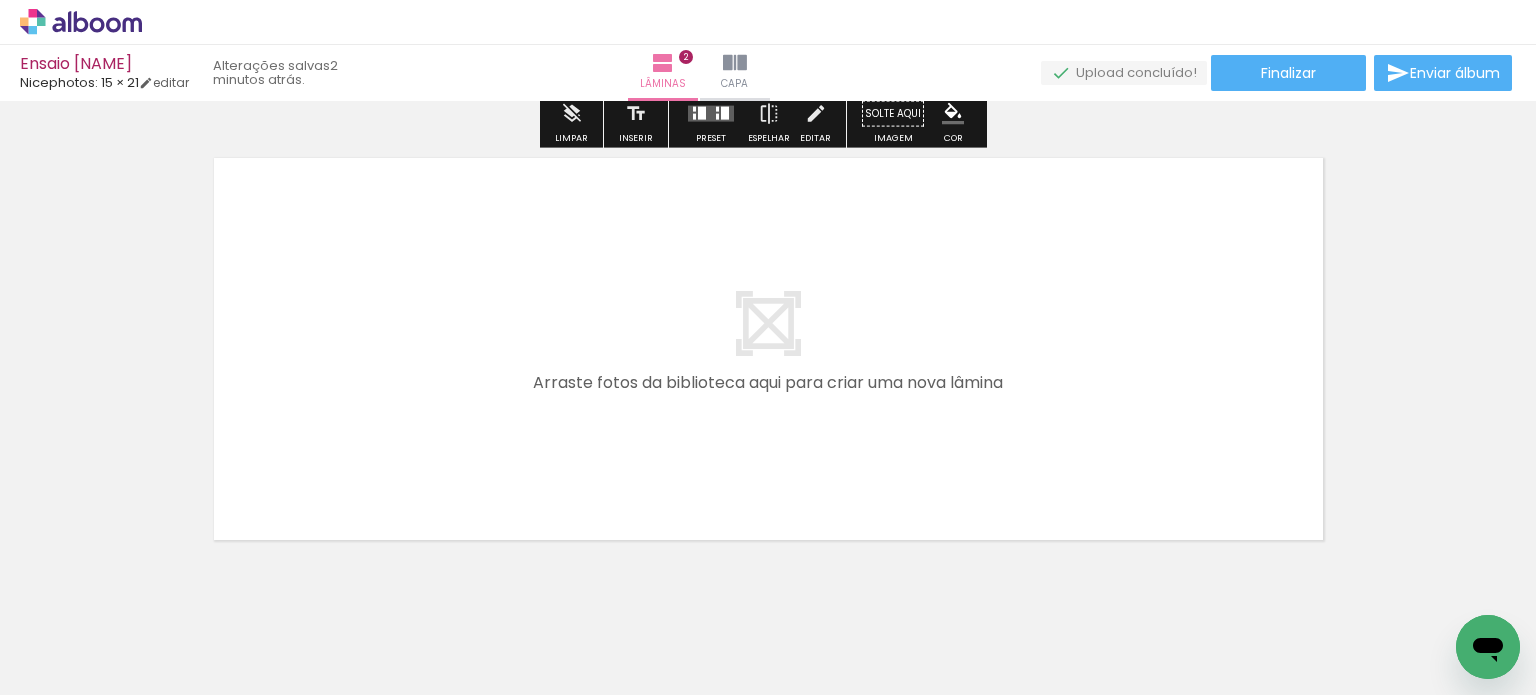 scroll, scrollTop: 970, scrollLeft: 0, axis: vertical 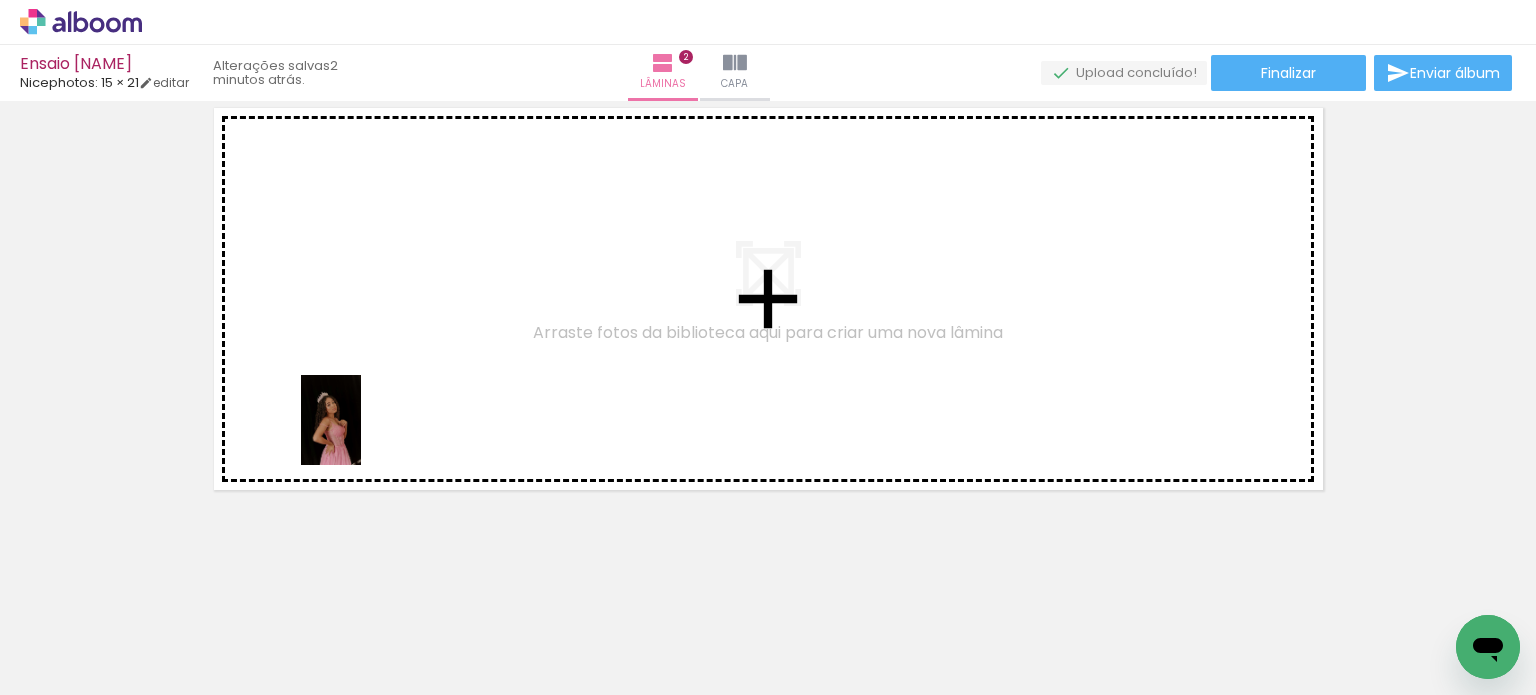 drag, startPoint x: 228, startPoint y: 644, endPoint x: 285, endPoint y: 631, distance: 58.463665 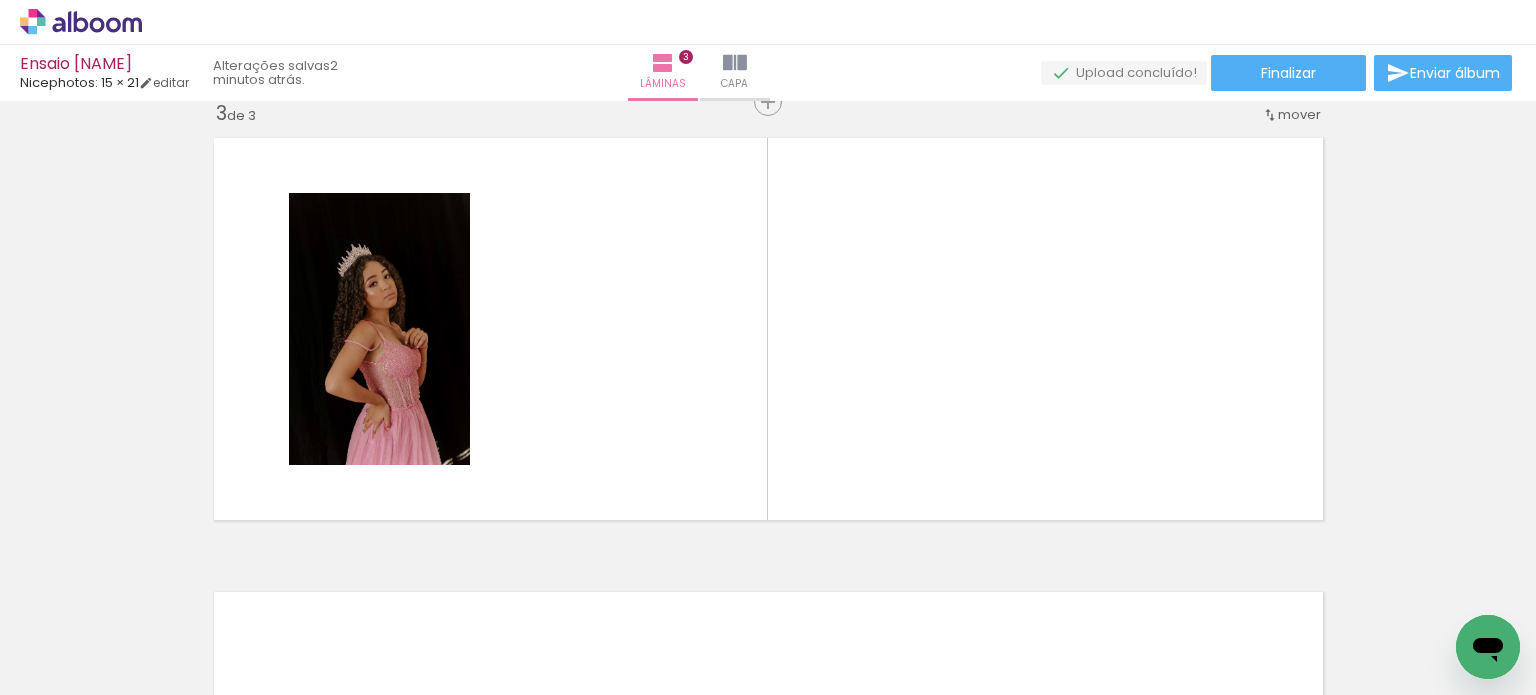 scroll, scrollTop: 933, scrollLeft: 0, axis: vertical 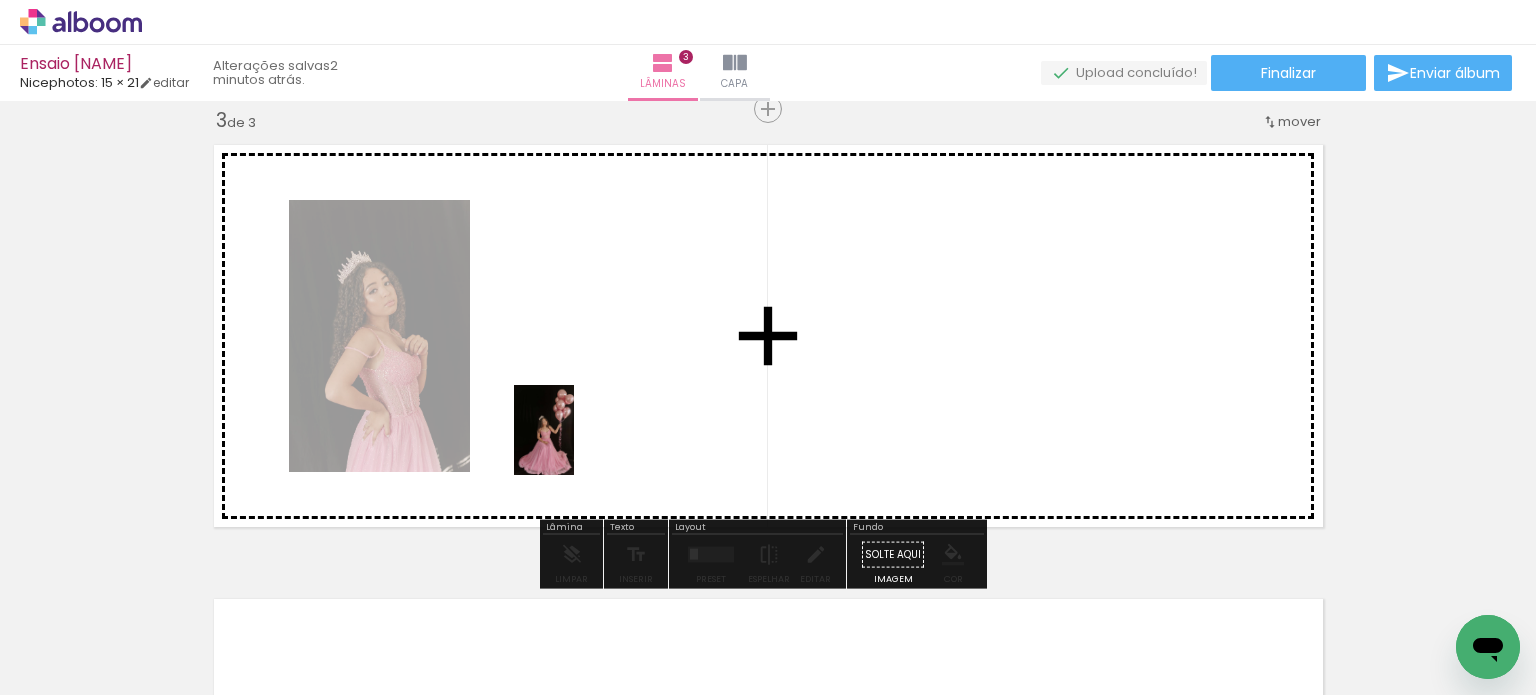 drag, startPoint x: 212, startPoint y: 645, endPoint x: 584, endPoint y: 438, distance: 425.7147 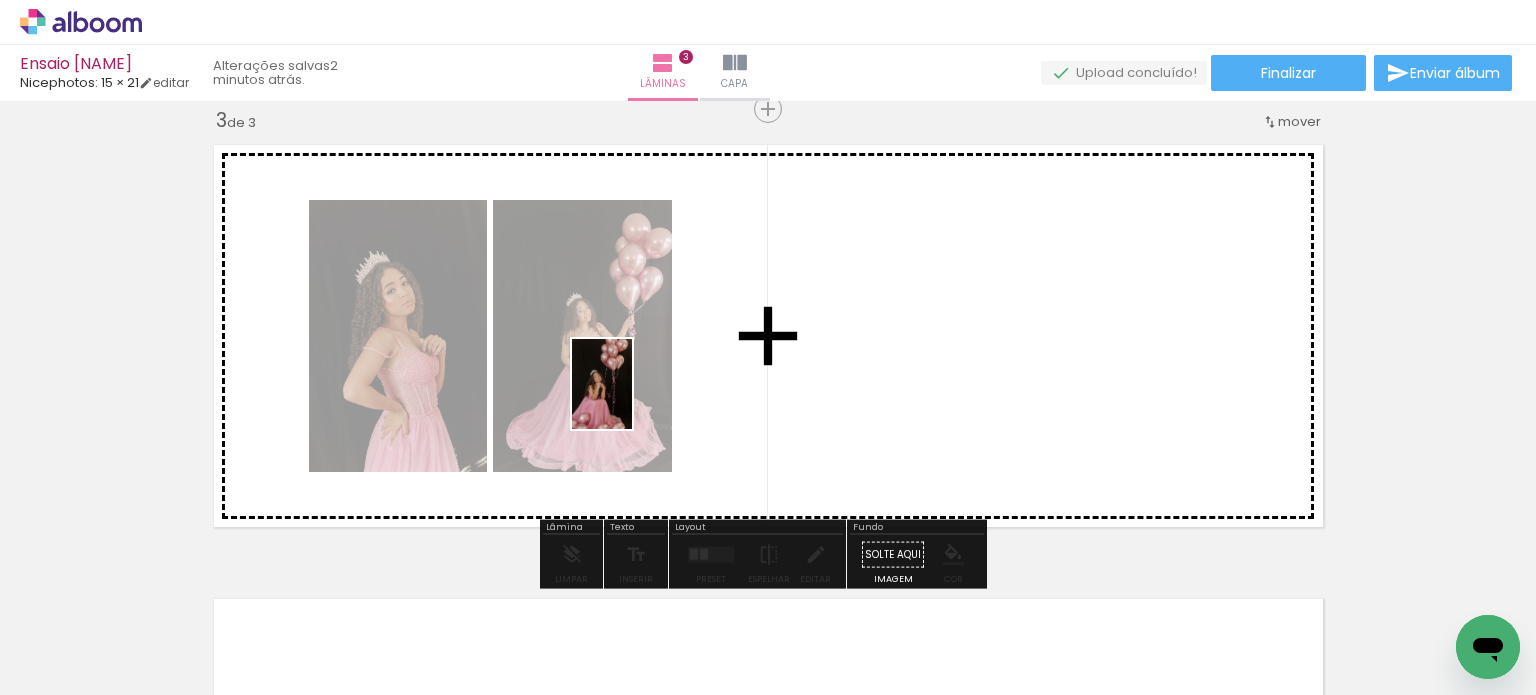 drag, startPoint x: 221, startPoint y: 608, endPoint x: 300, endPoint y: 647, distance: 88.10221 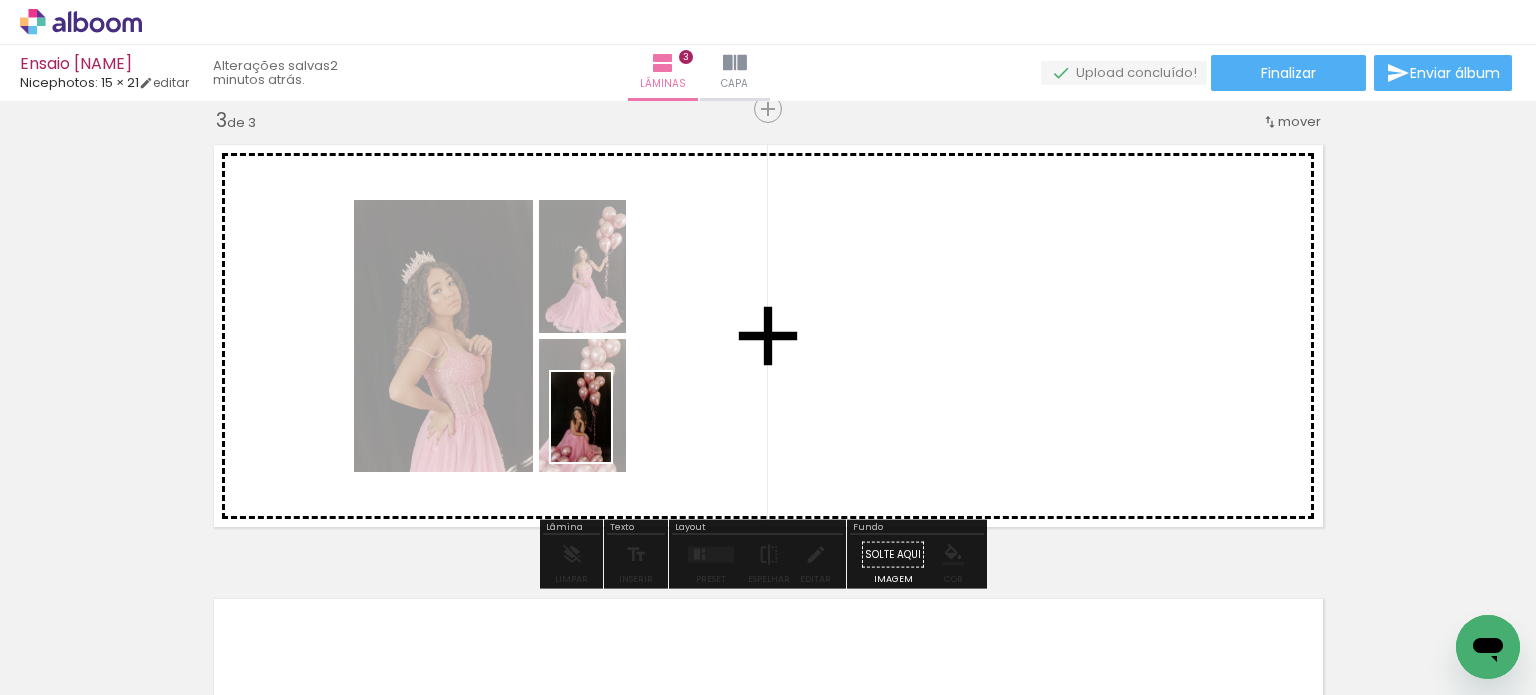 drag, startPoint x: 249, startPoint y: 619, endPoint x: 640, endPoint y: 420, distance: 438.7277 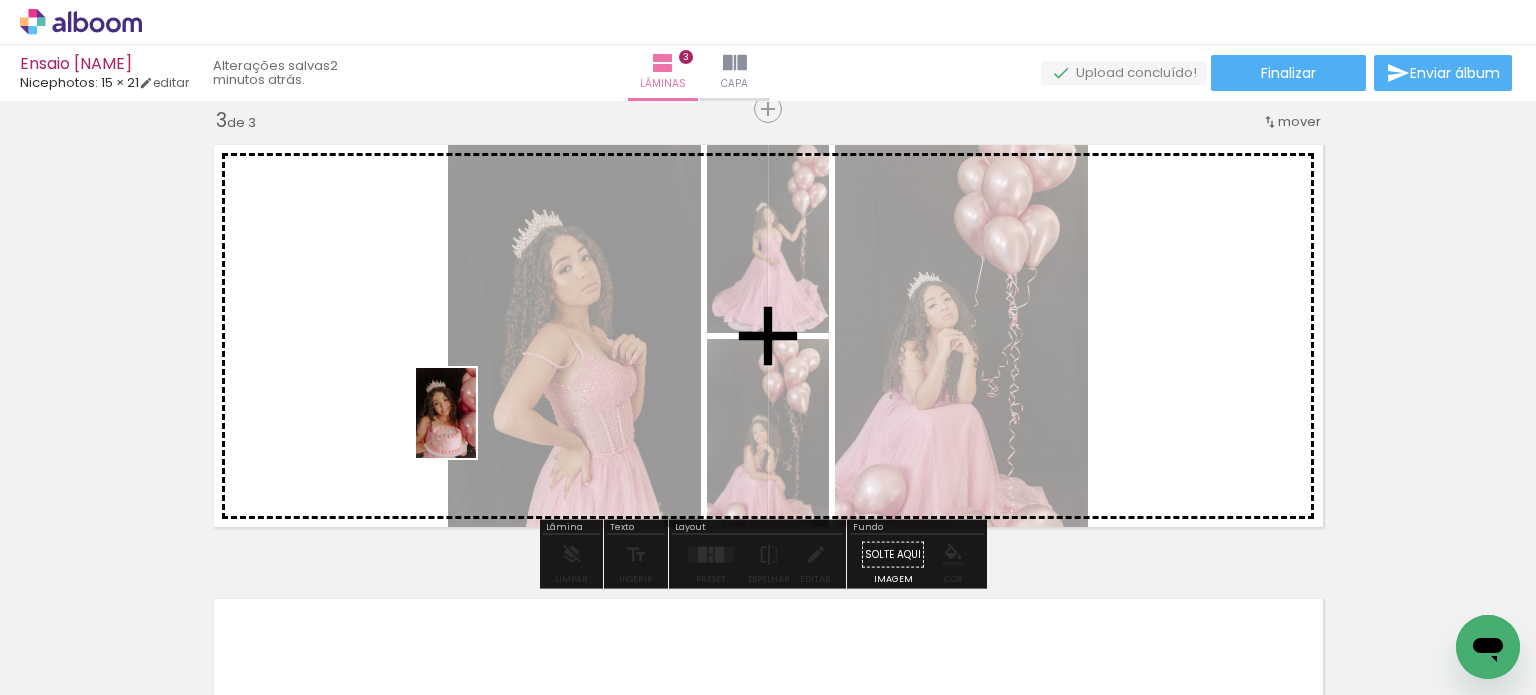 drag, startPoint x: 228, startPoint y: 633, endPoint x: 476, endPoint y: 428, distance: 321.75922 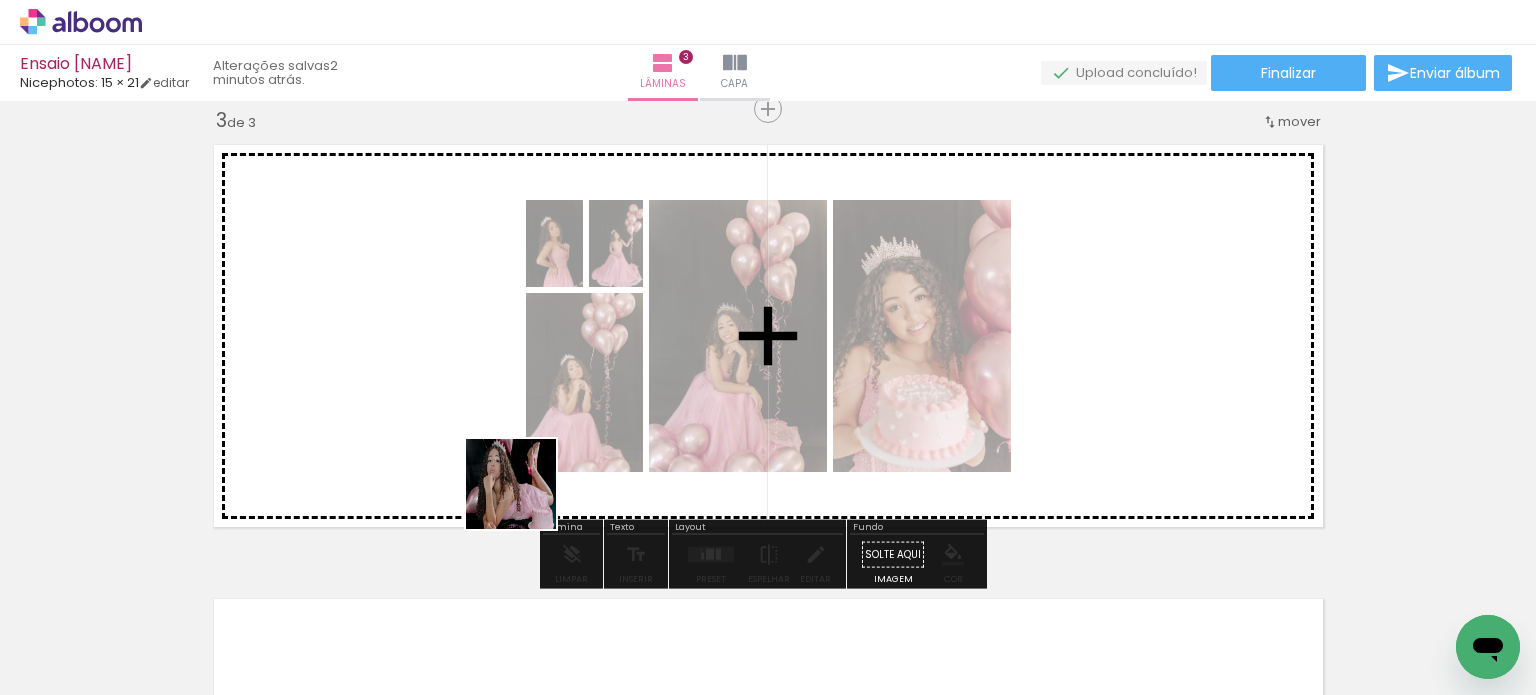 drag, startPoint x: 517, startPoint y: 638, endPoint x: 519, endPoint y: 457, distance: 181.01105 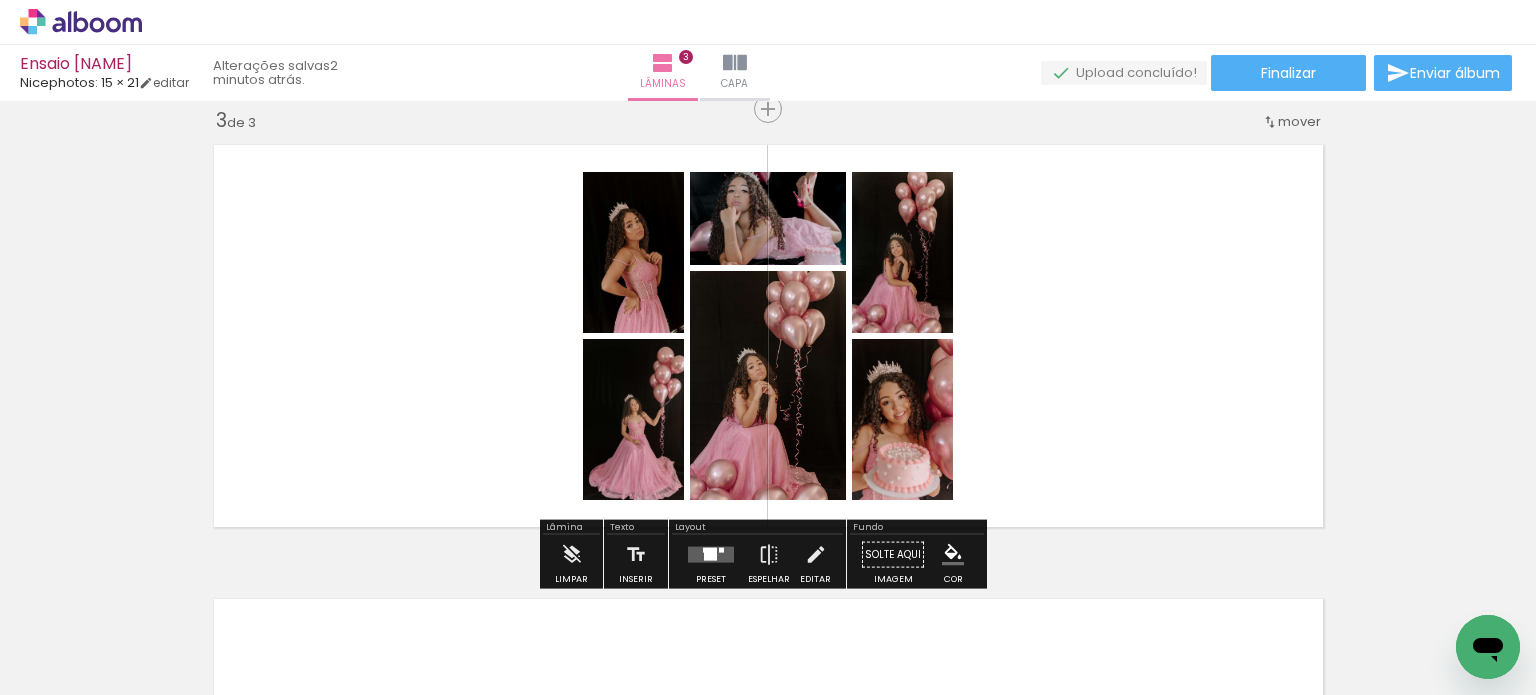 click at bounding box center (710, 555) 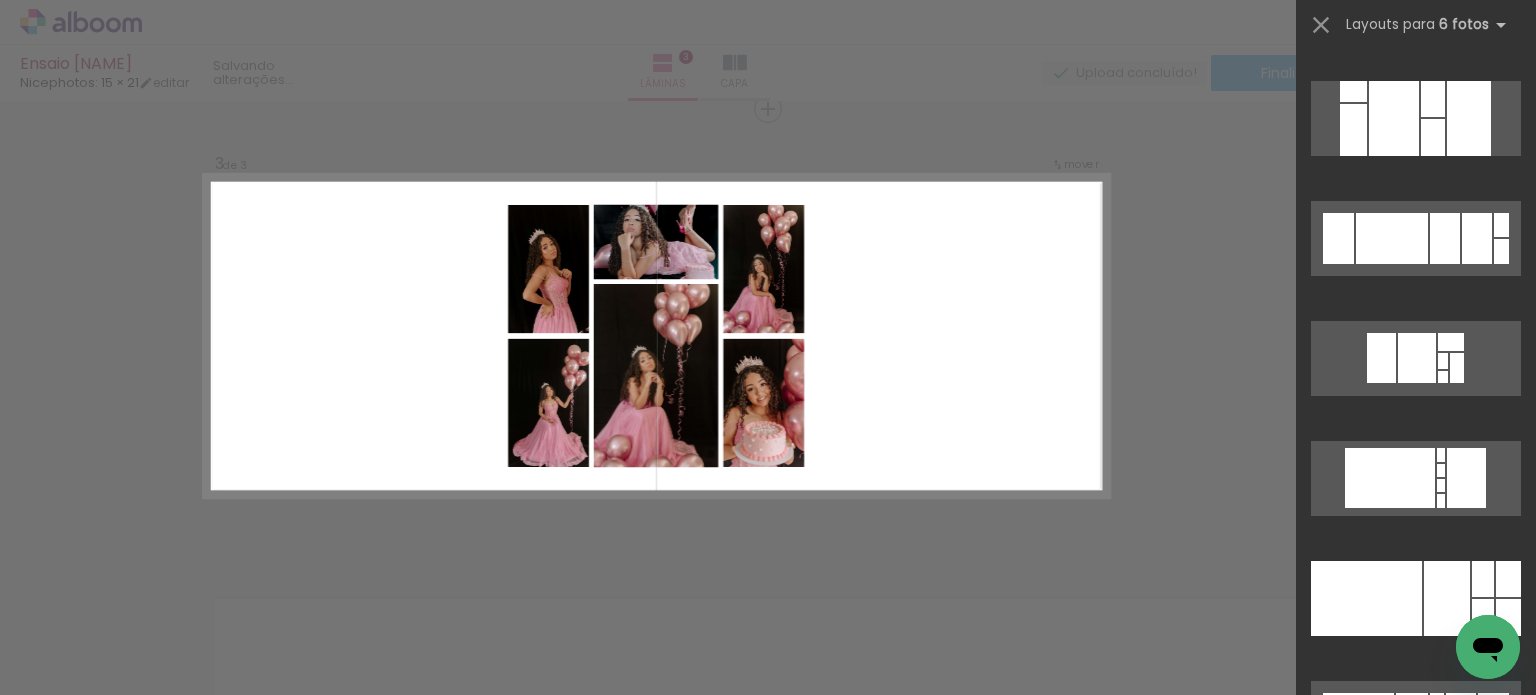 scroll, scrollTop: 0, scrollLeft: 0, axis: both 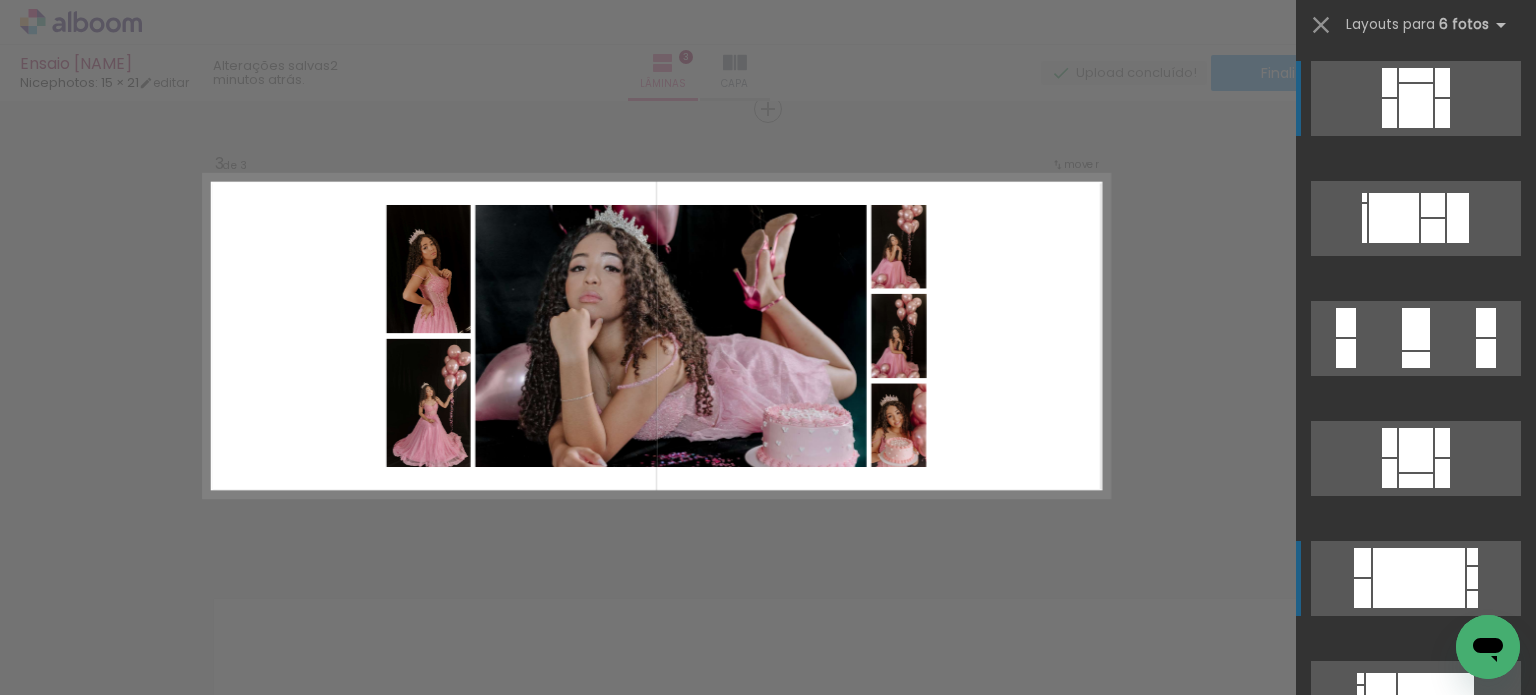 click at bounding box center (1419, 578) 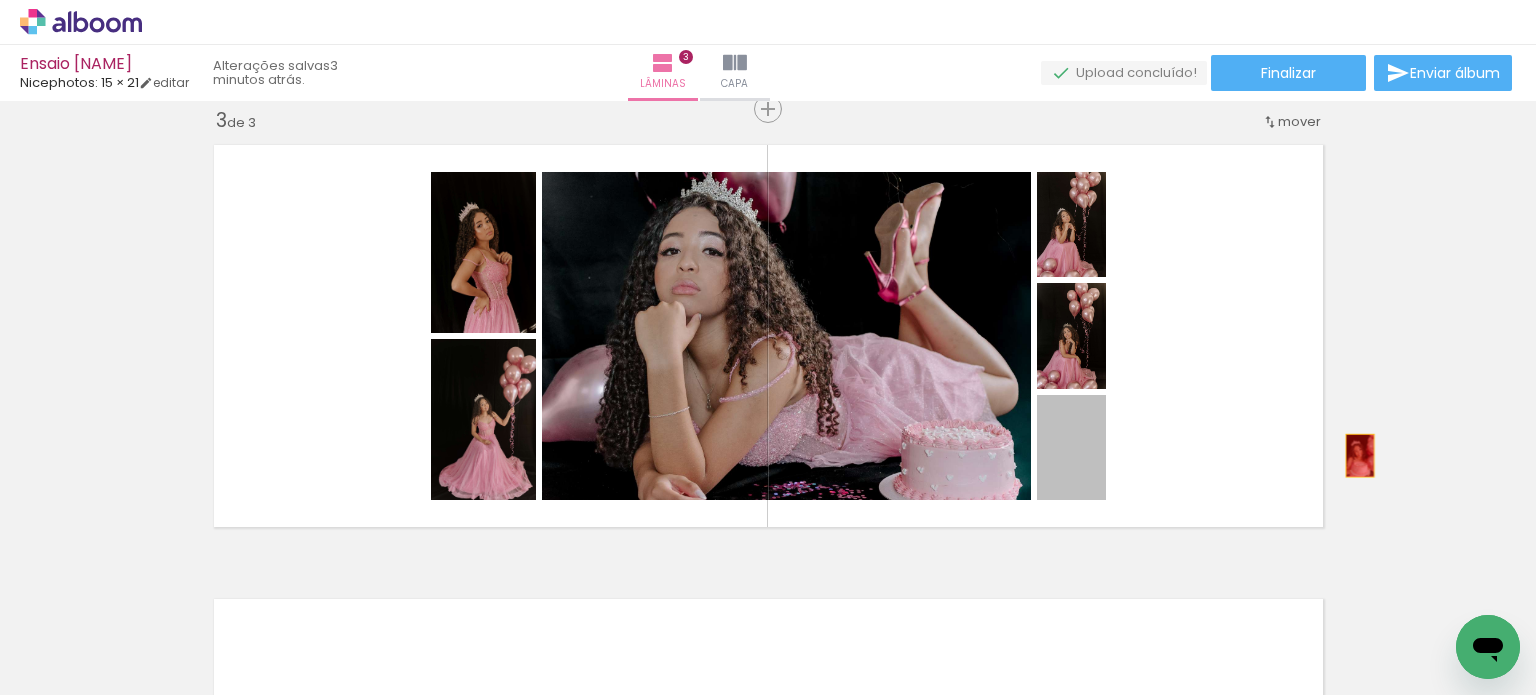 drag, startPoint x: 1082, startPoint y: 454, endPoint x: 915, endPoint y: 451, distance: 167.02695 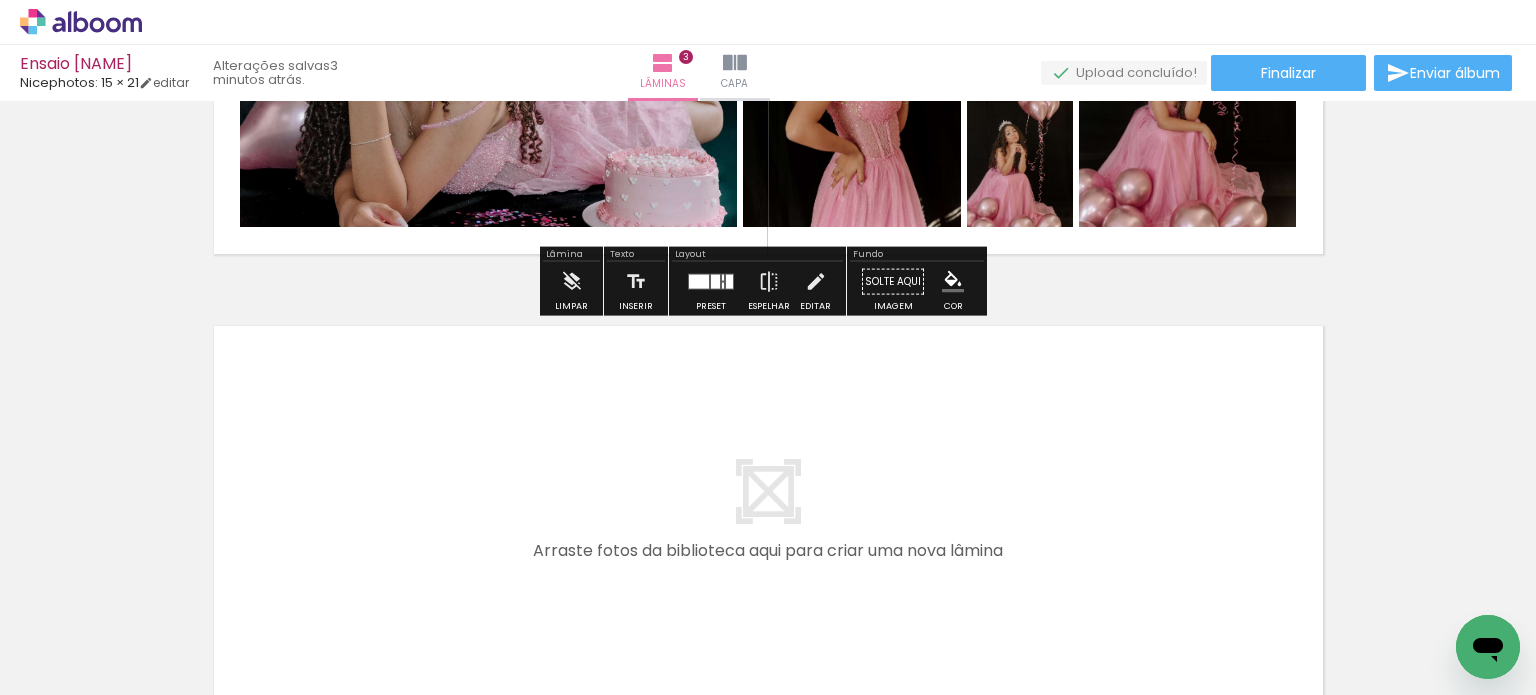 scroll, scrollTop: 1233, scrollLeft: 0, axis: vertical 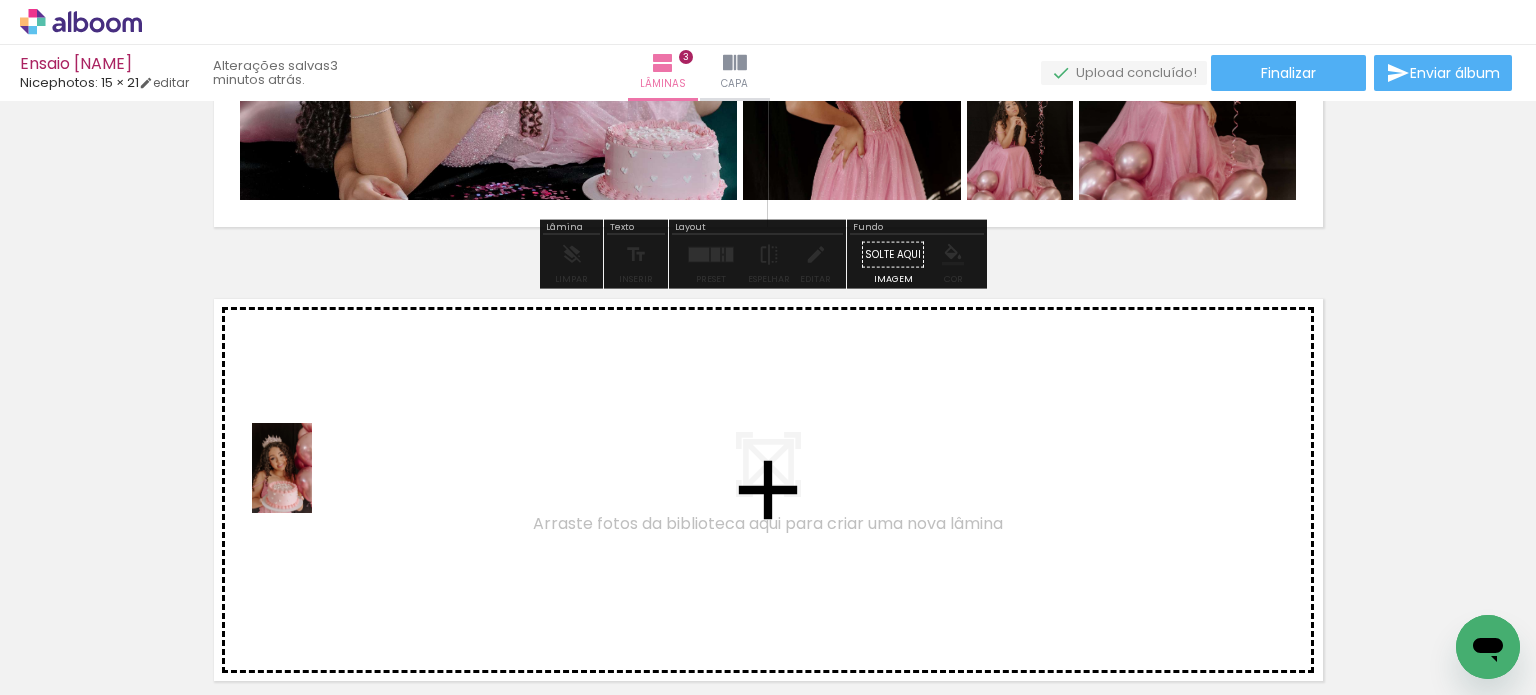 drag, startPoint x: 207, startPoint y: 627, endPoint x: 312, endPoint y: 483, distance: 178.21616 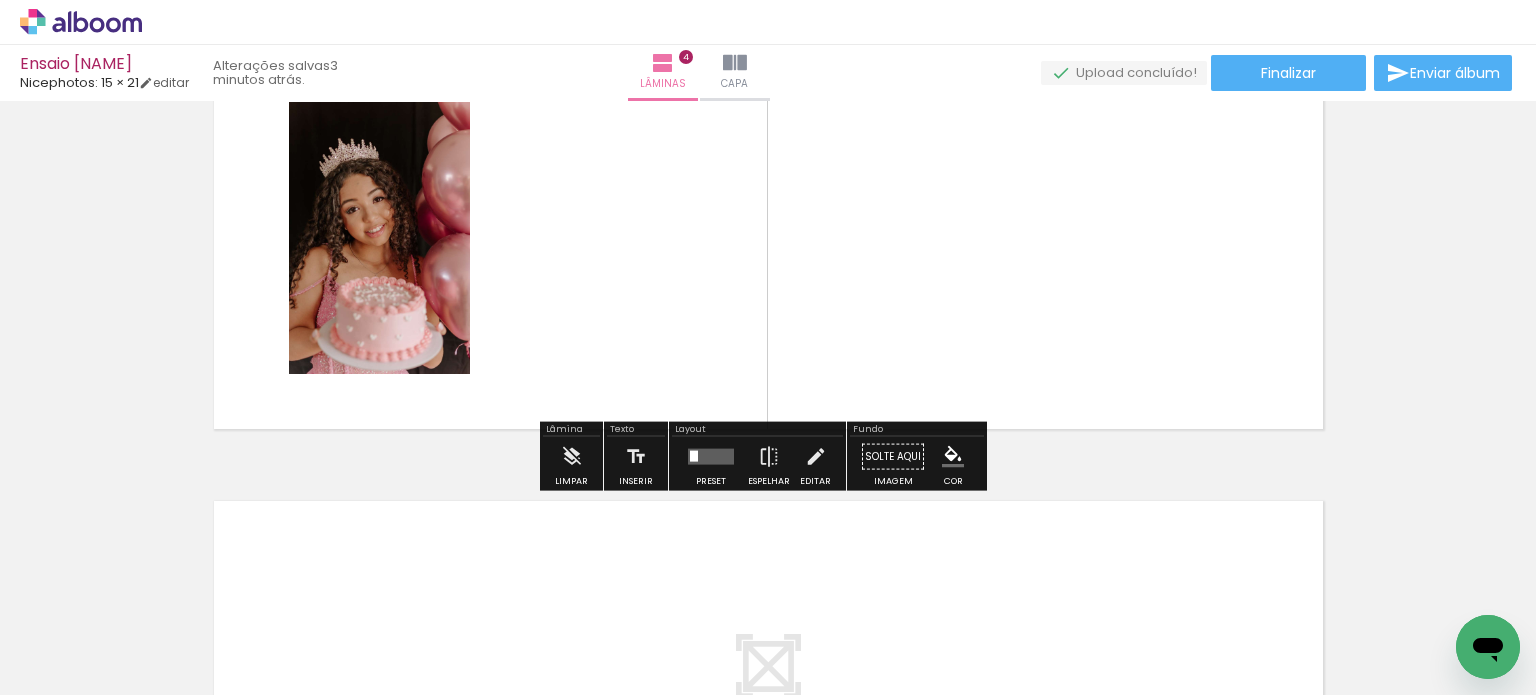 scroll, scrollTop: 1487, scrollLeft: 0, axis: vertical 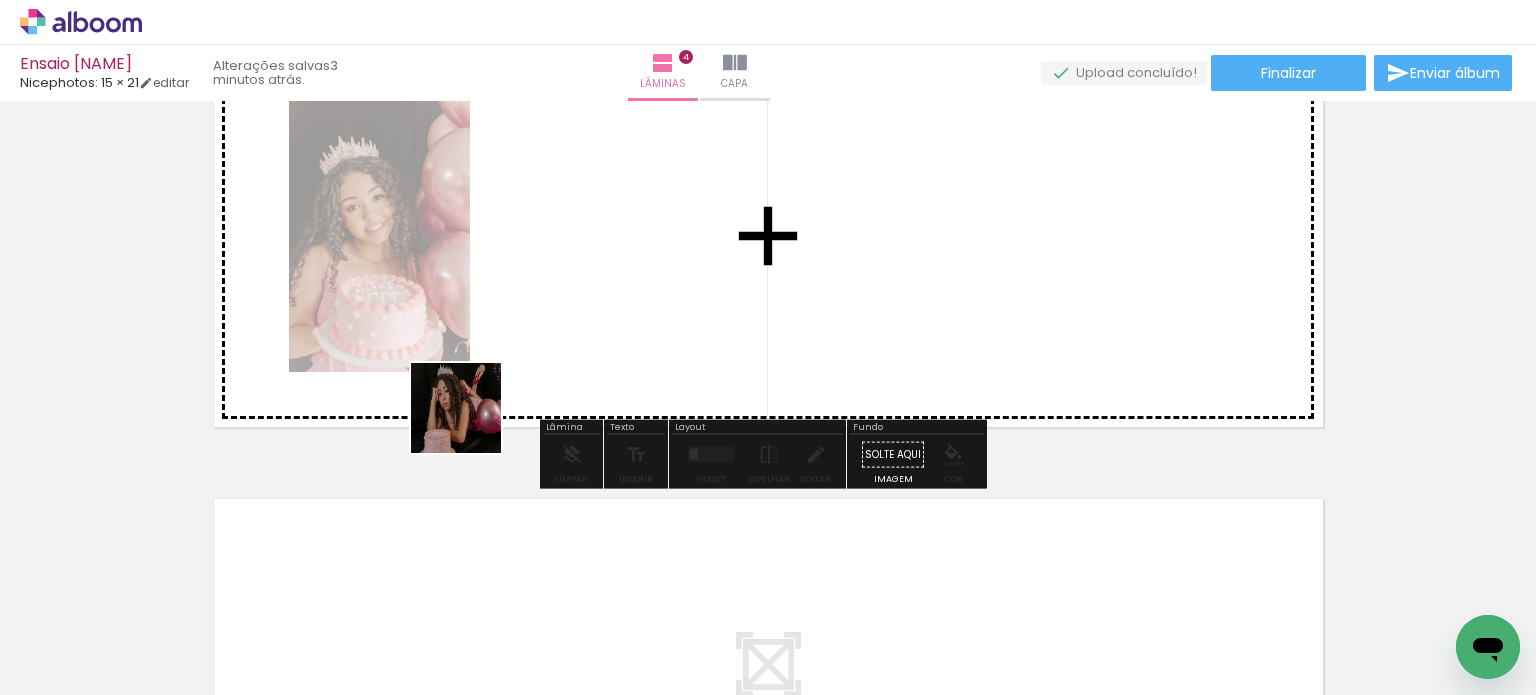 drag, startPoint x: 194, startPoint y: 641, endPoint x: 588, endPoint y: 330, distance: 501.9532 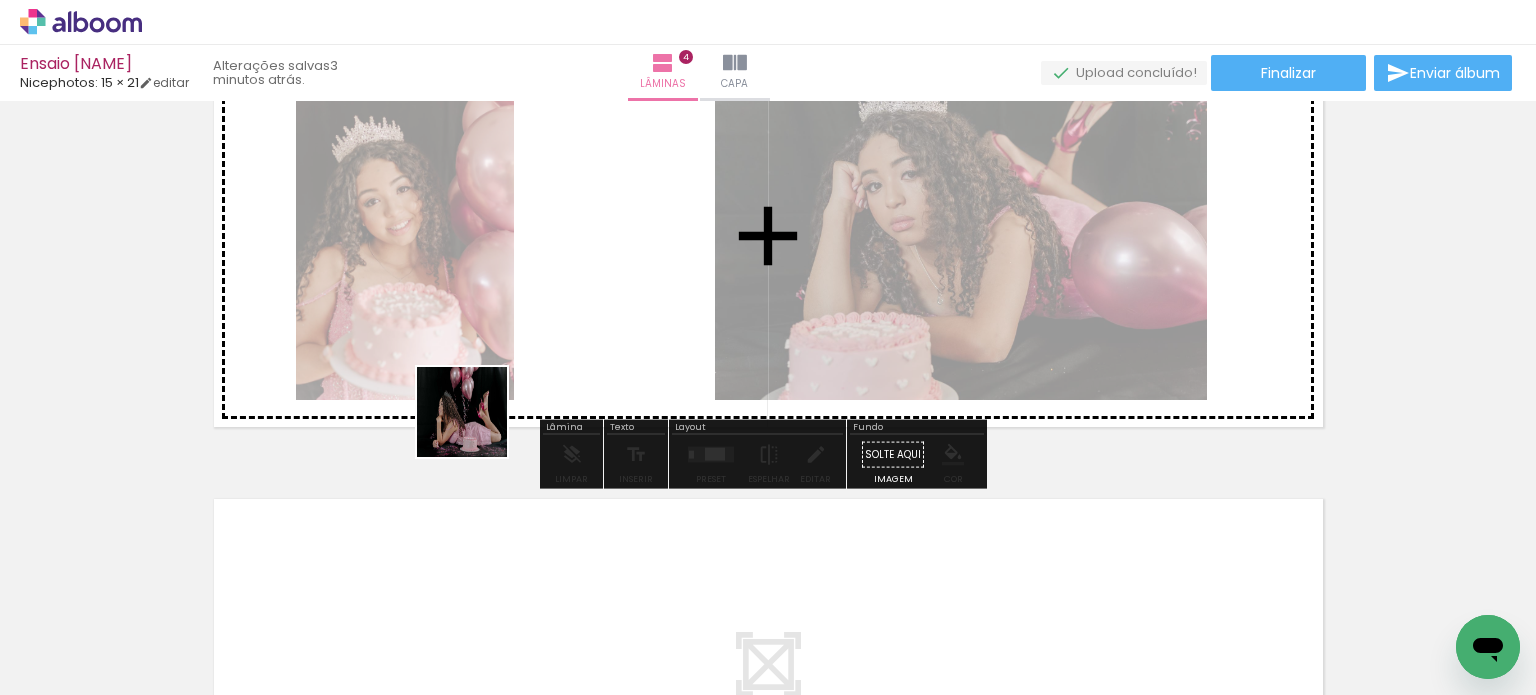 drag, startPoint x: 215, startPoint y: 618, endPoint x: 500, endPoint y: 424, distance: 344.76224 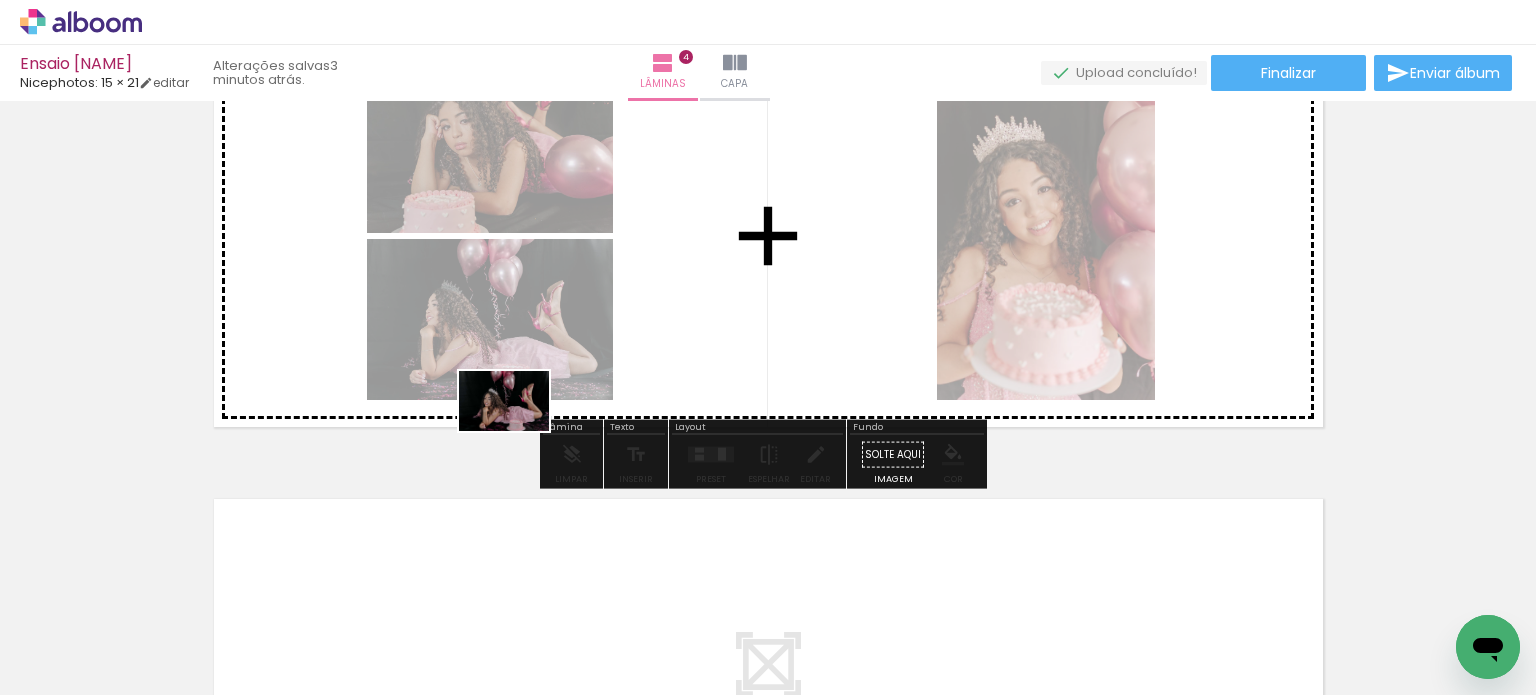 drag, startPoint x: 197, startPoint y: 638, endPoint x: 540, endPoint y: 415, distance: 409.11856 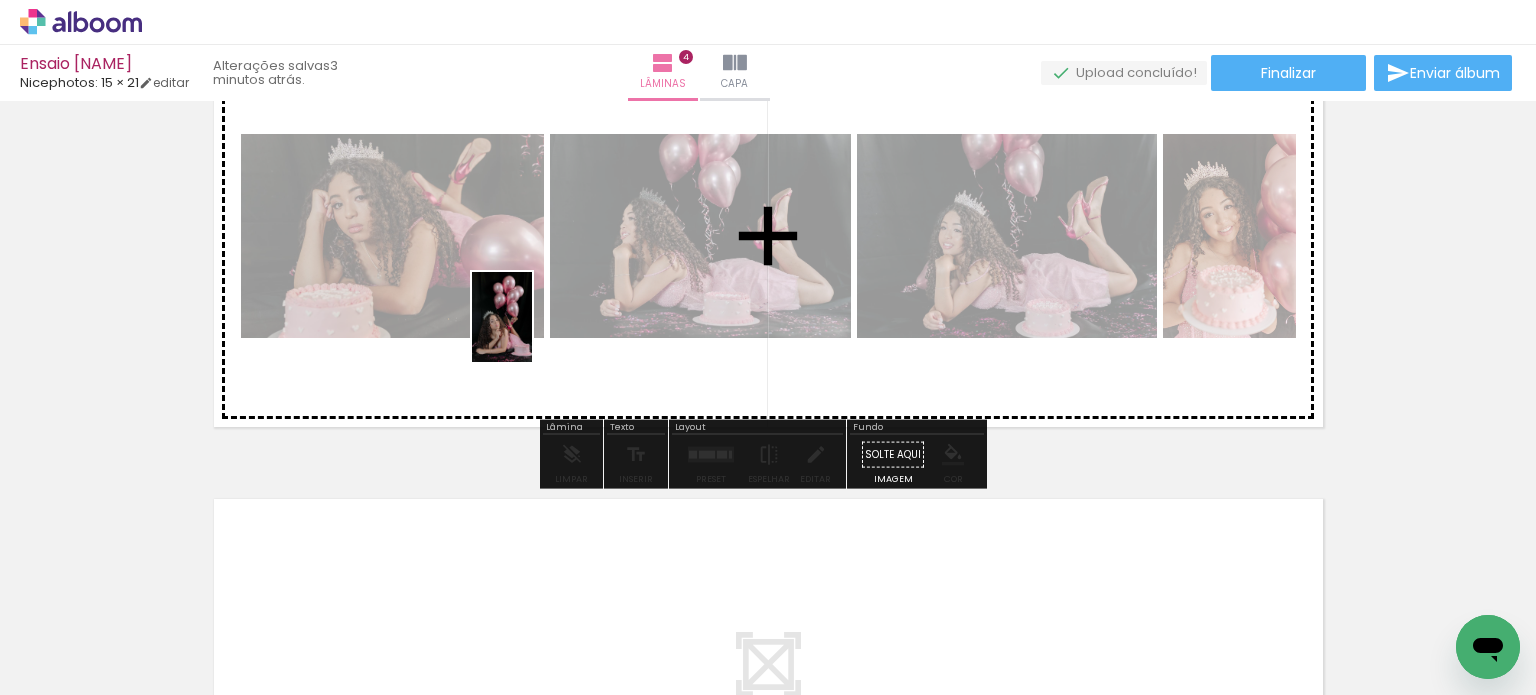 drag, startPoint x: 204, startPoint y: 619, endPoint x: 535, endPoint y: 331, distance: 438.7539 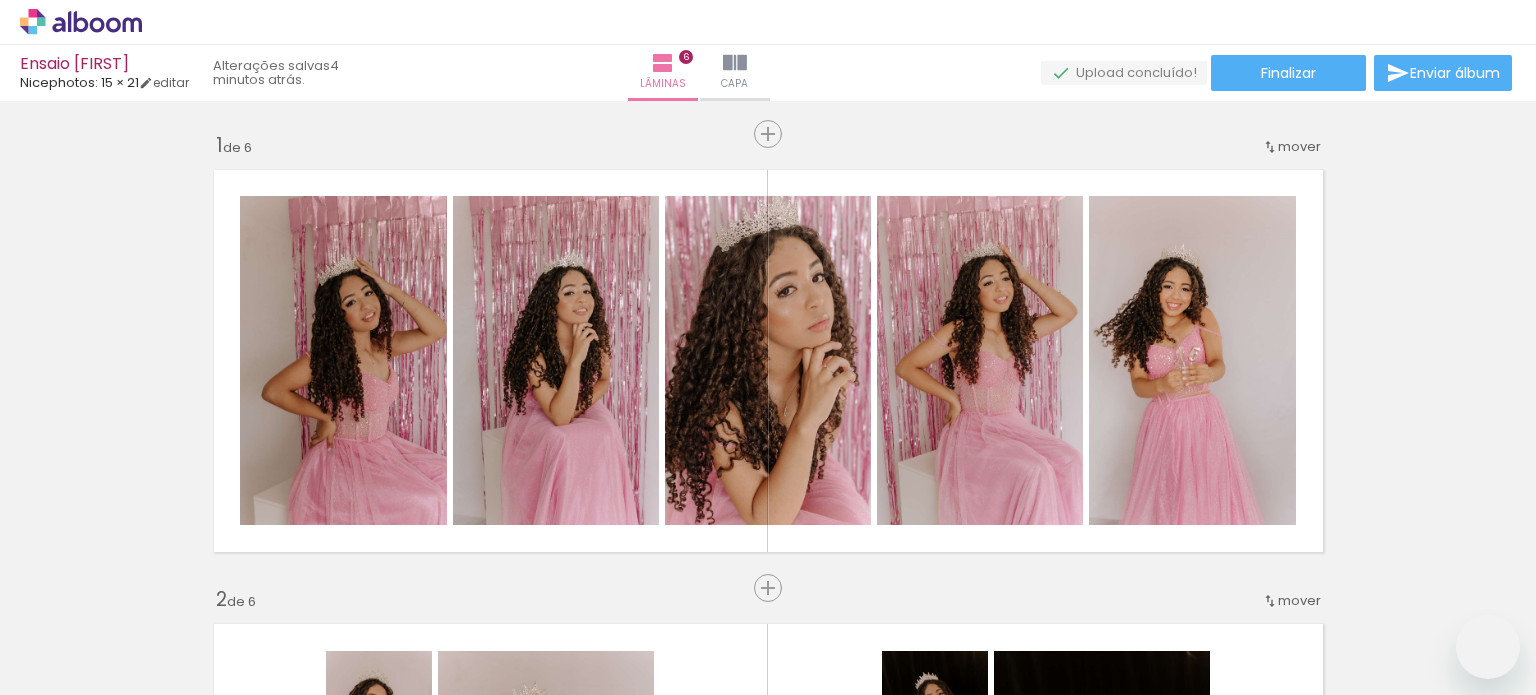 drag, startPoint x: 0, startPoint y: 0, endPoint x: 1248, endPoint y: 450, distance: 1326.6514 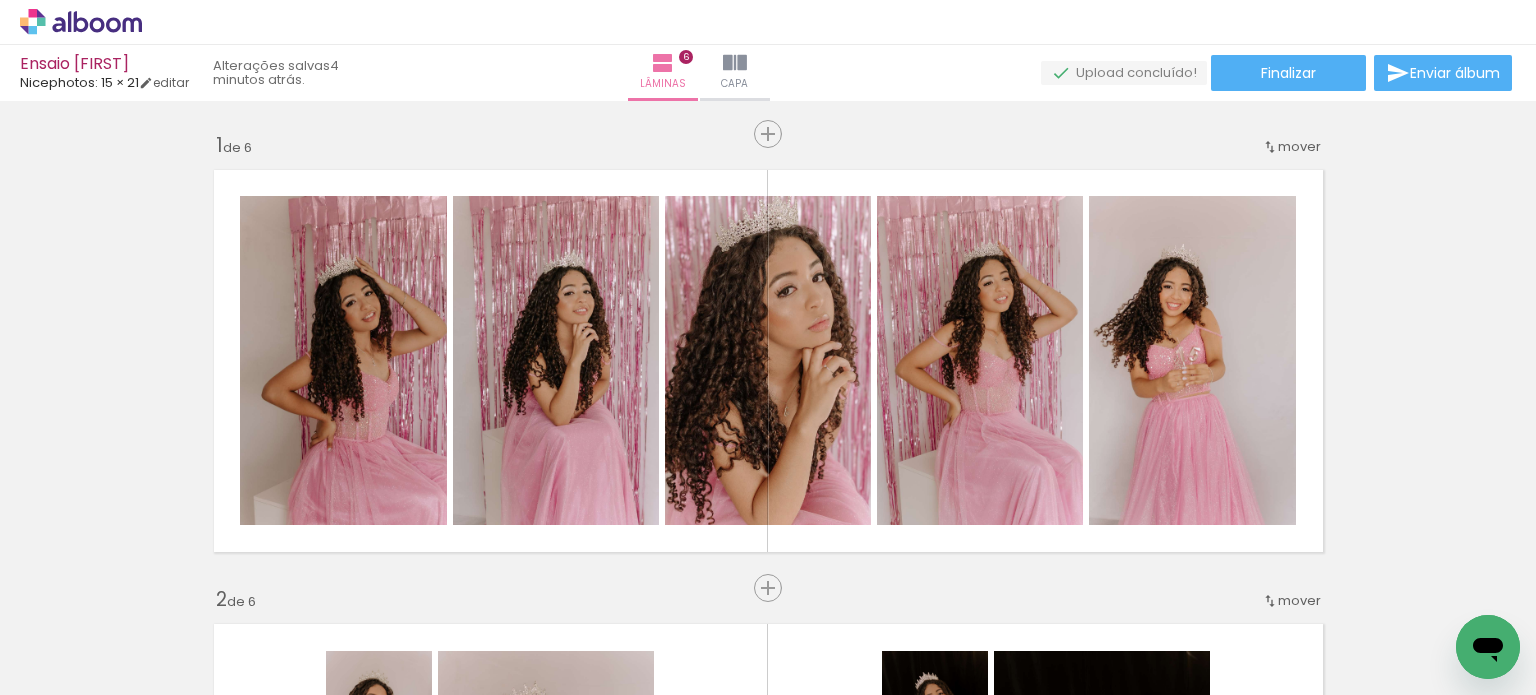 scroll, scrollTop: 0, scrollLeft: 0, axis: both 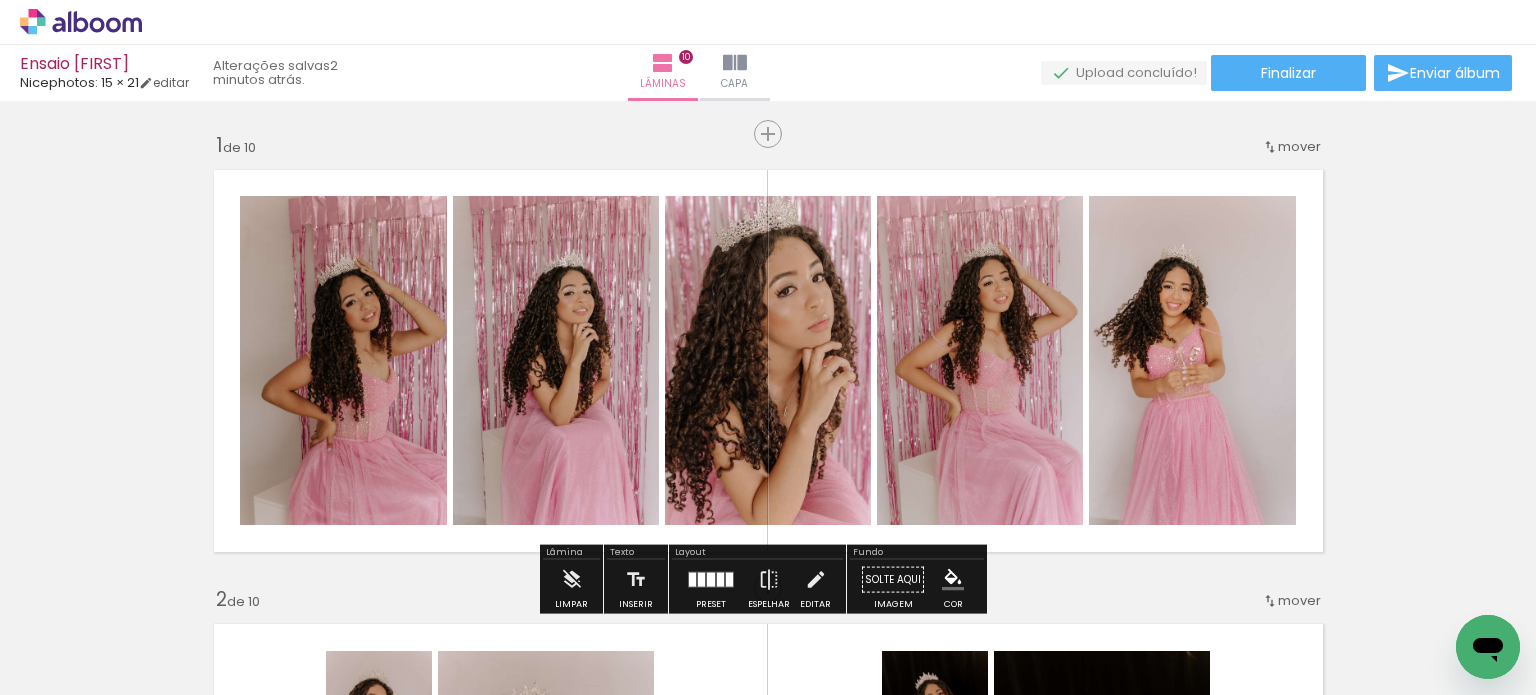 click at bounding box center (768, 361) 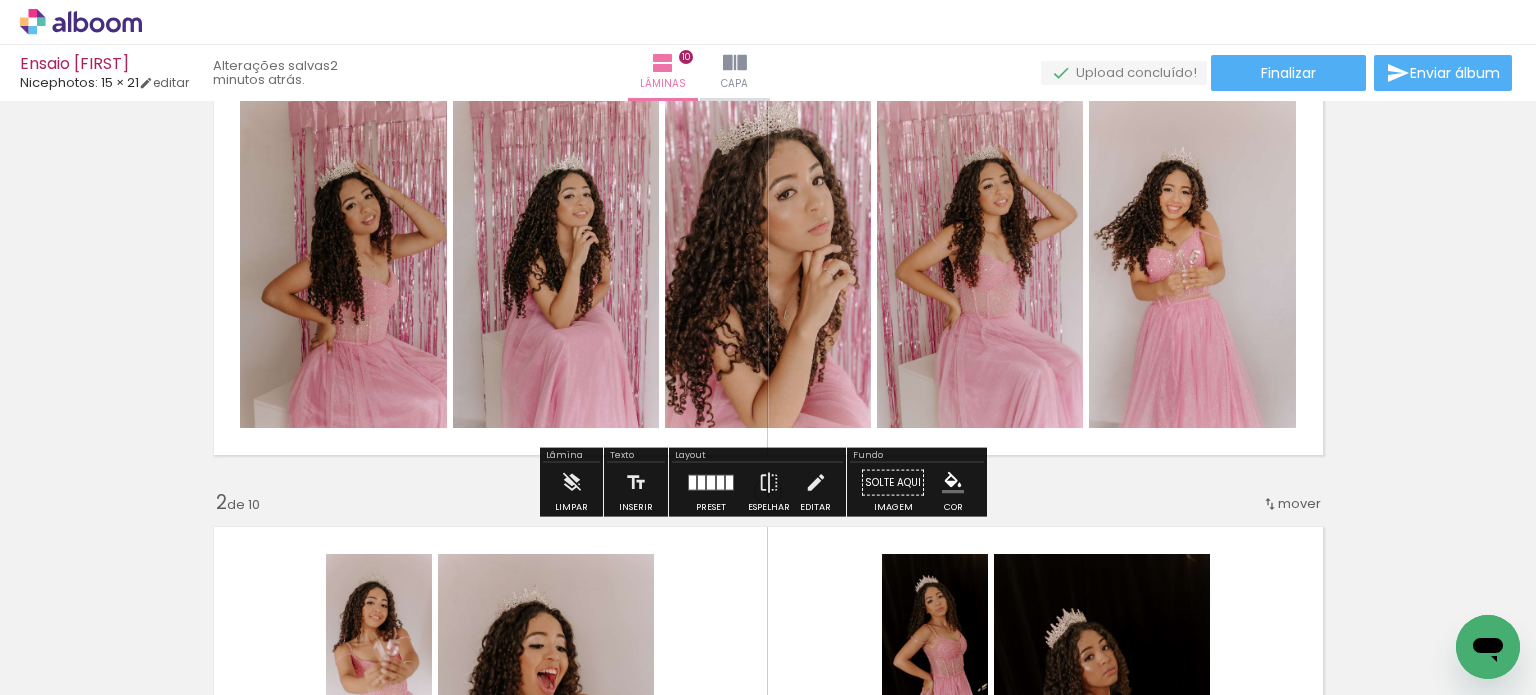 scroll, scrollTop: 100, scrollLeft: 0, axis: vertical 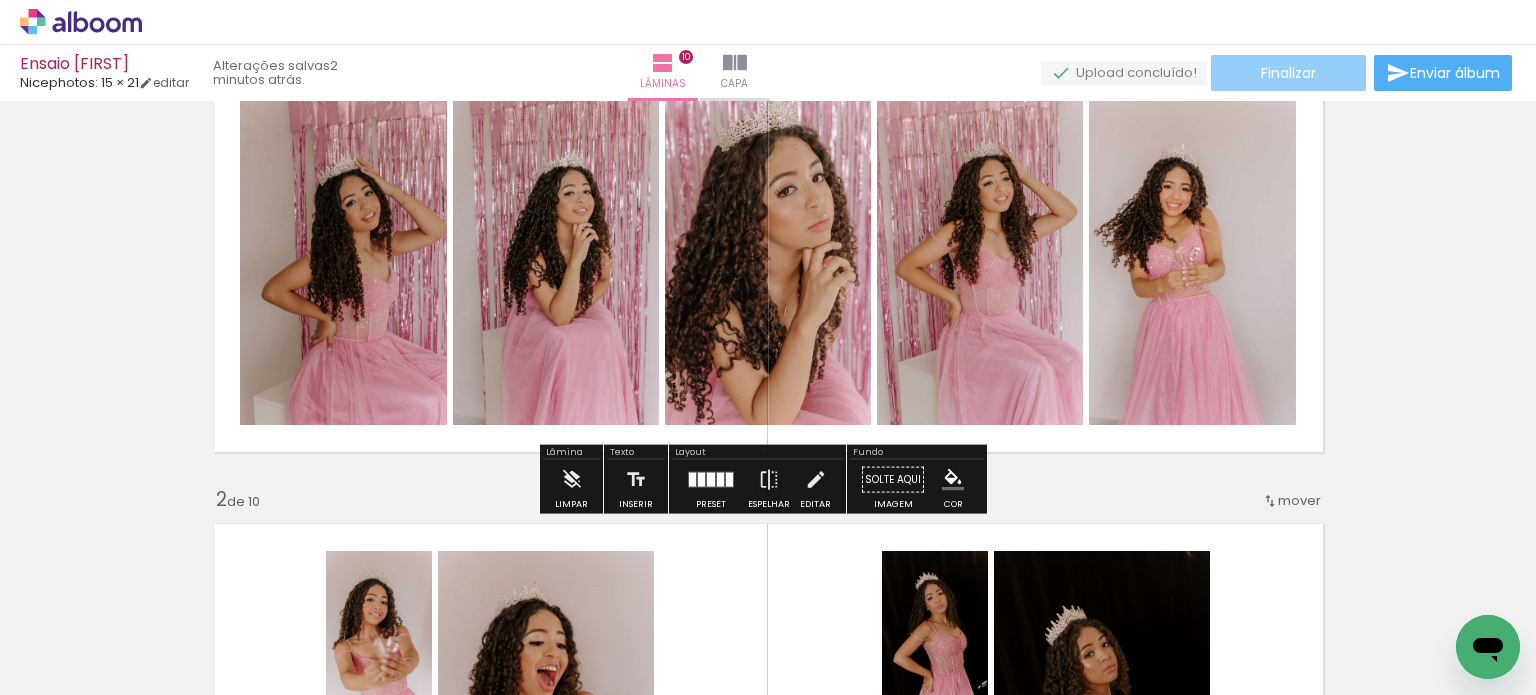 click on "Finalizar" 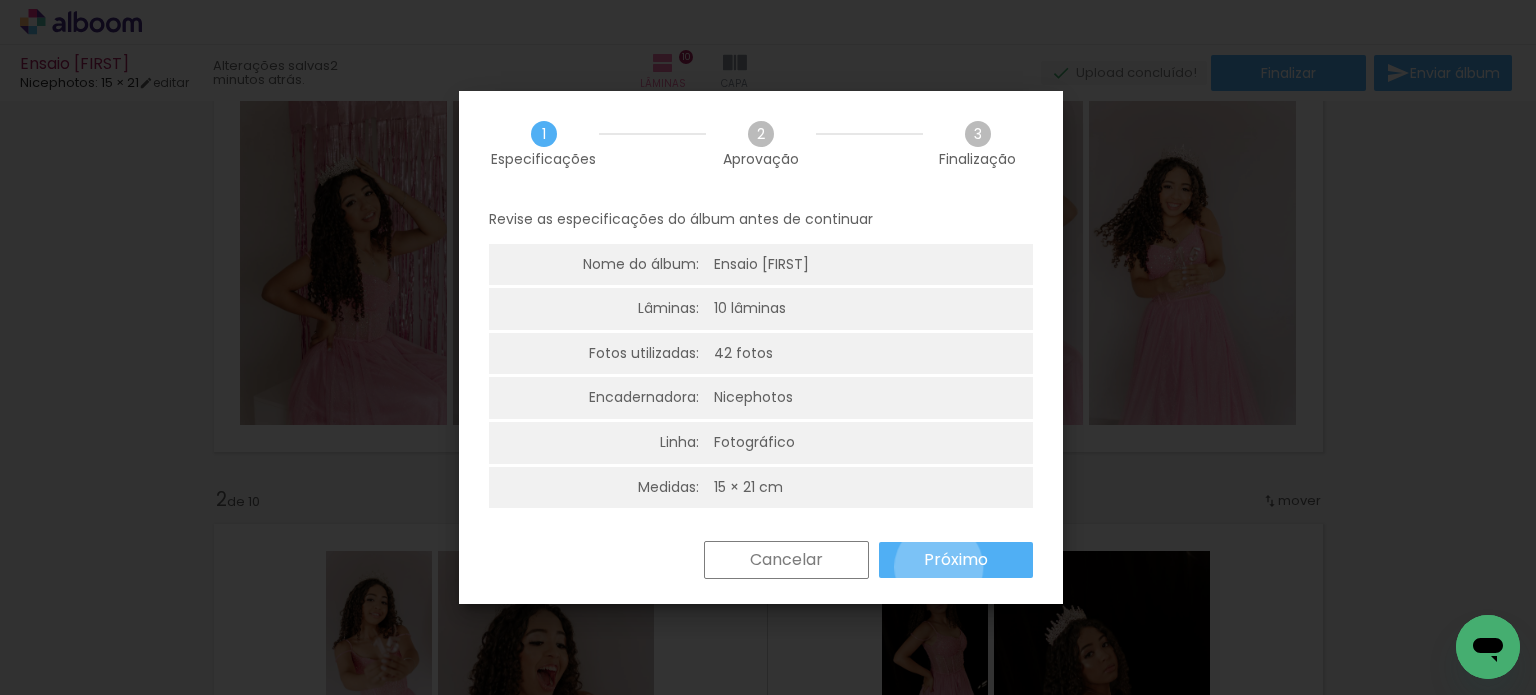 click on "Próximo" at bounding box center (0, 0) 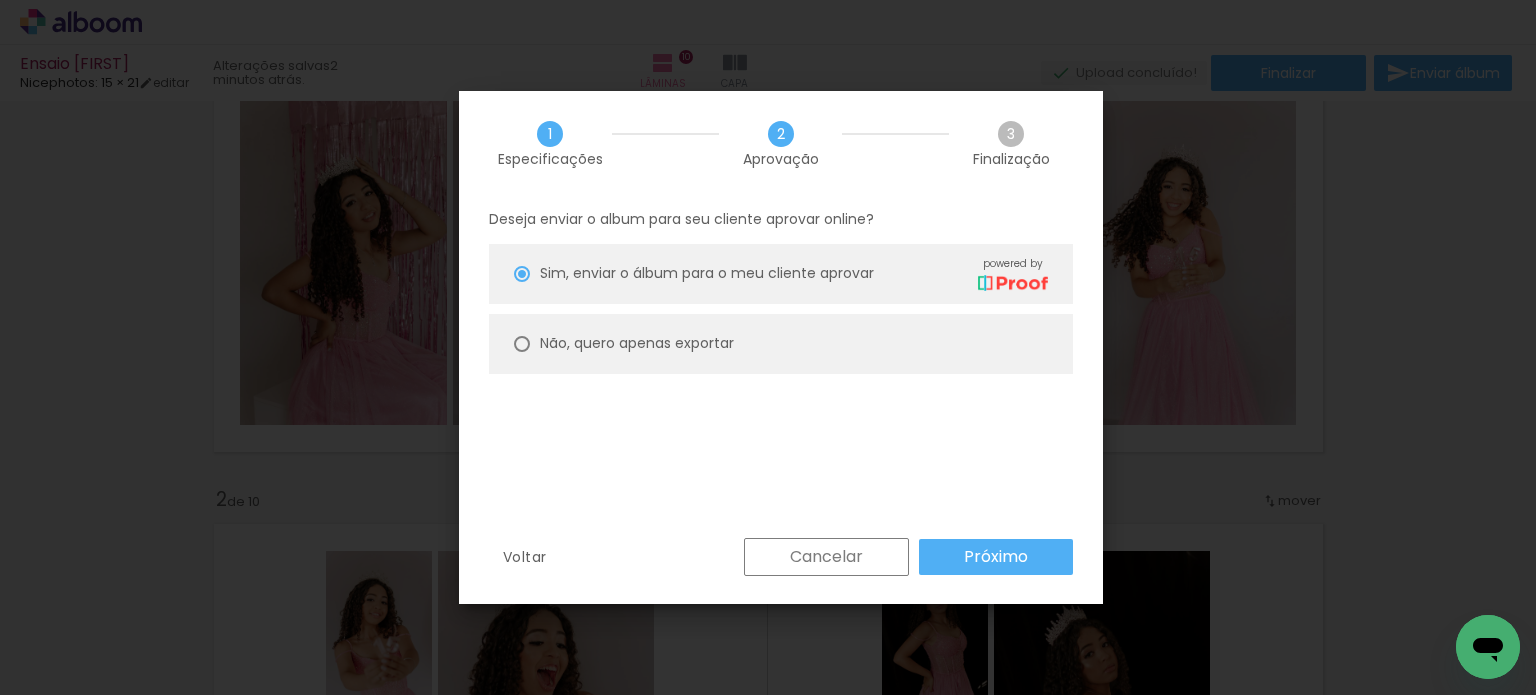click on "Próximo" at bounding box center [996, 557] 